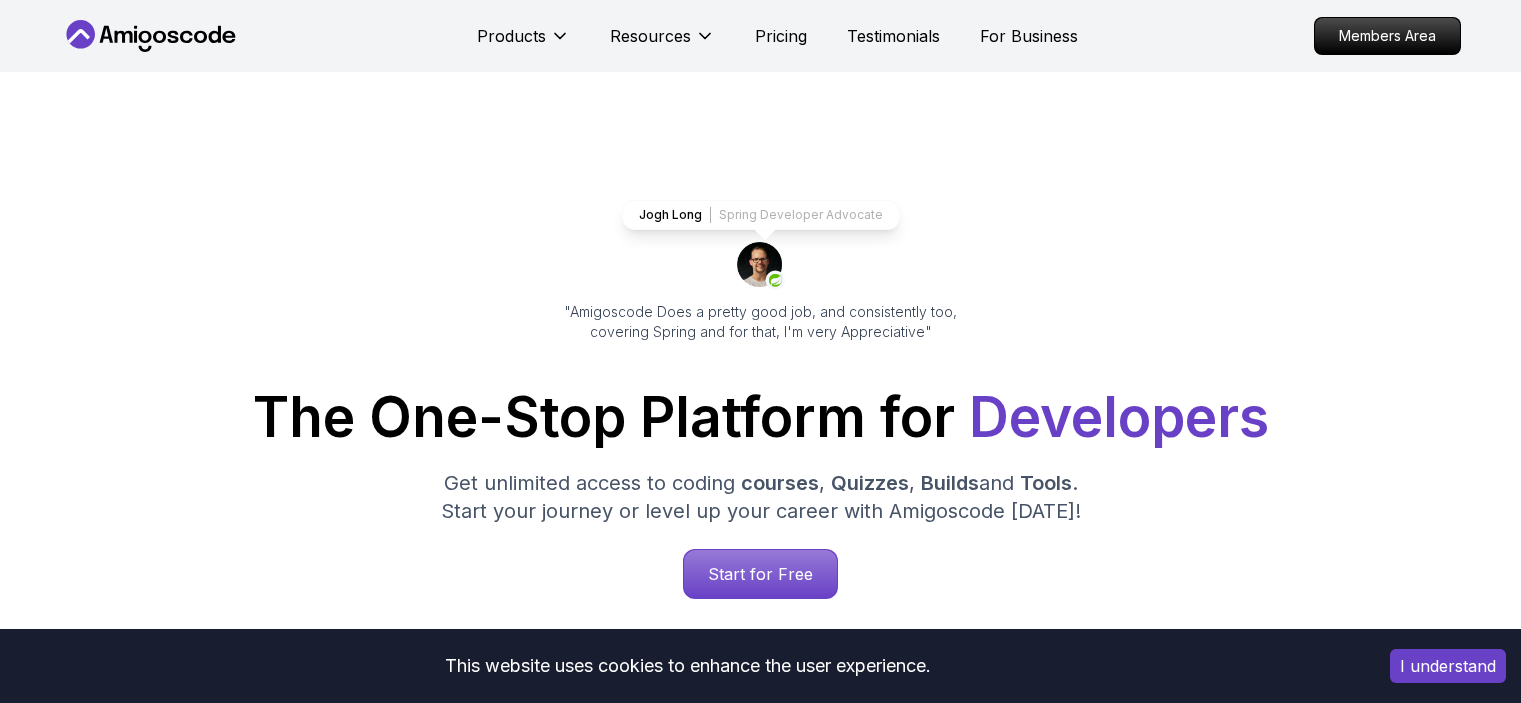 scroll, scrollTop: 0, scrollLeft: 0, axis: both 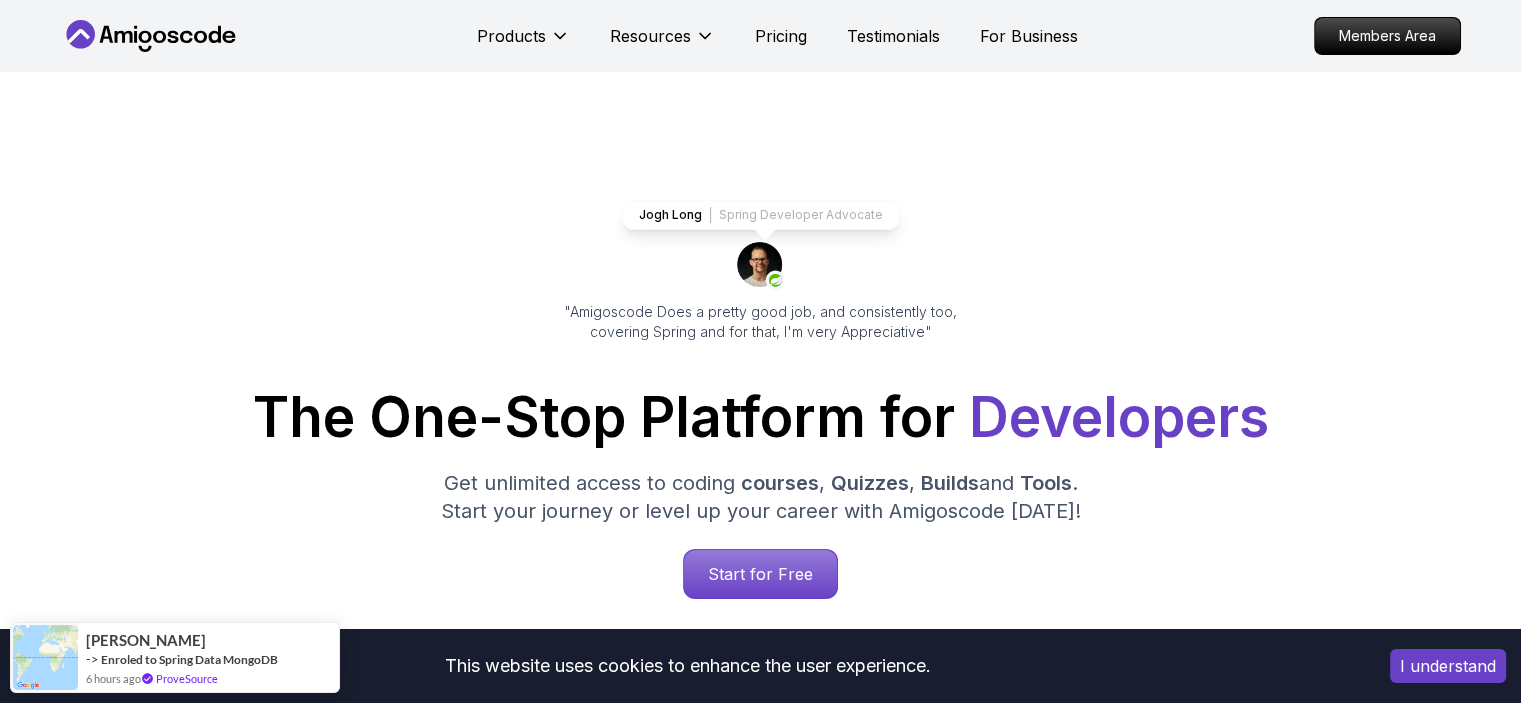 click on "I understand" at bounding box center (1448, 666) 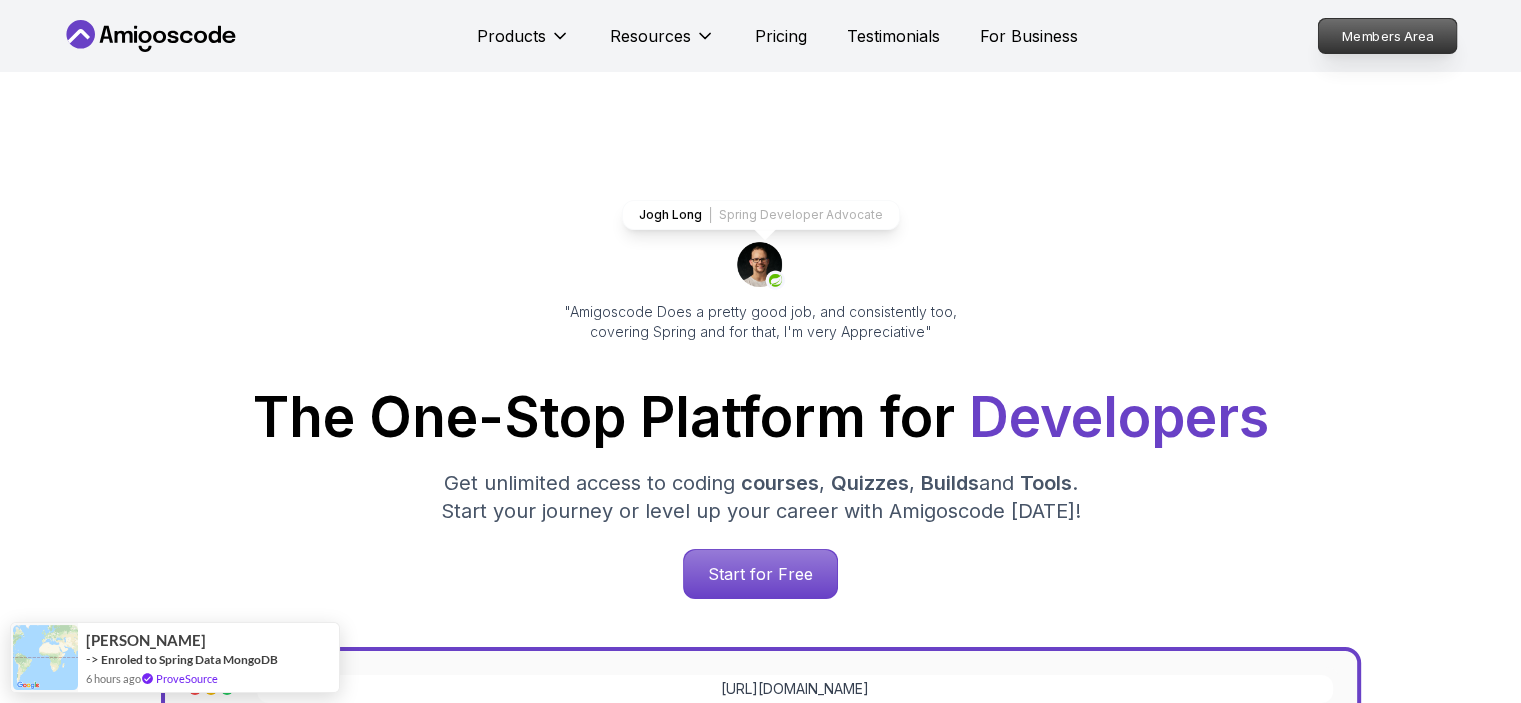 click on "Members Area" at bounding box center [1387, 36] 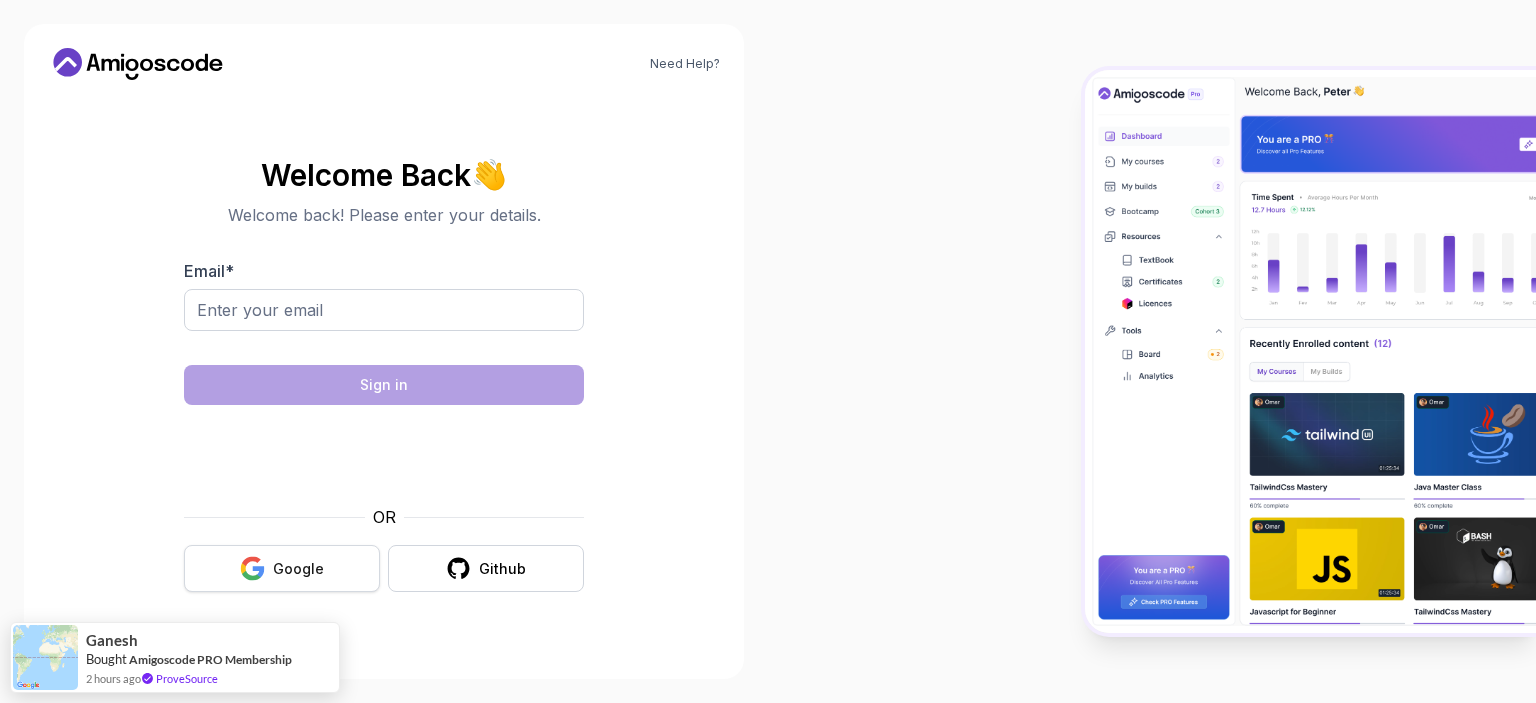click on "Google" at bounding box center [298, 569] 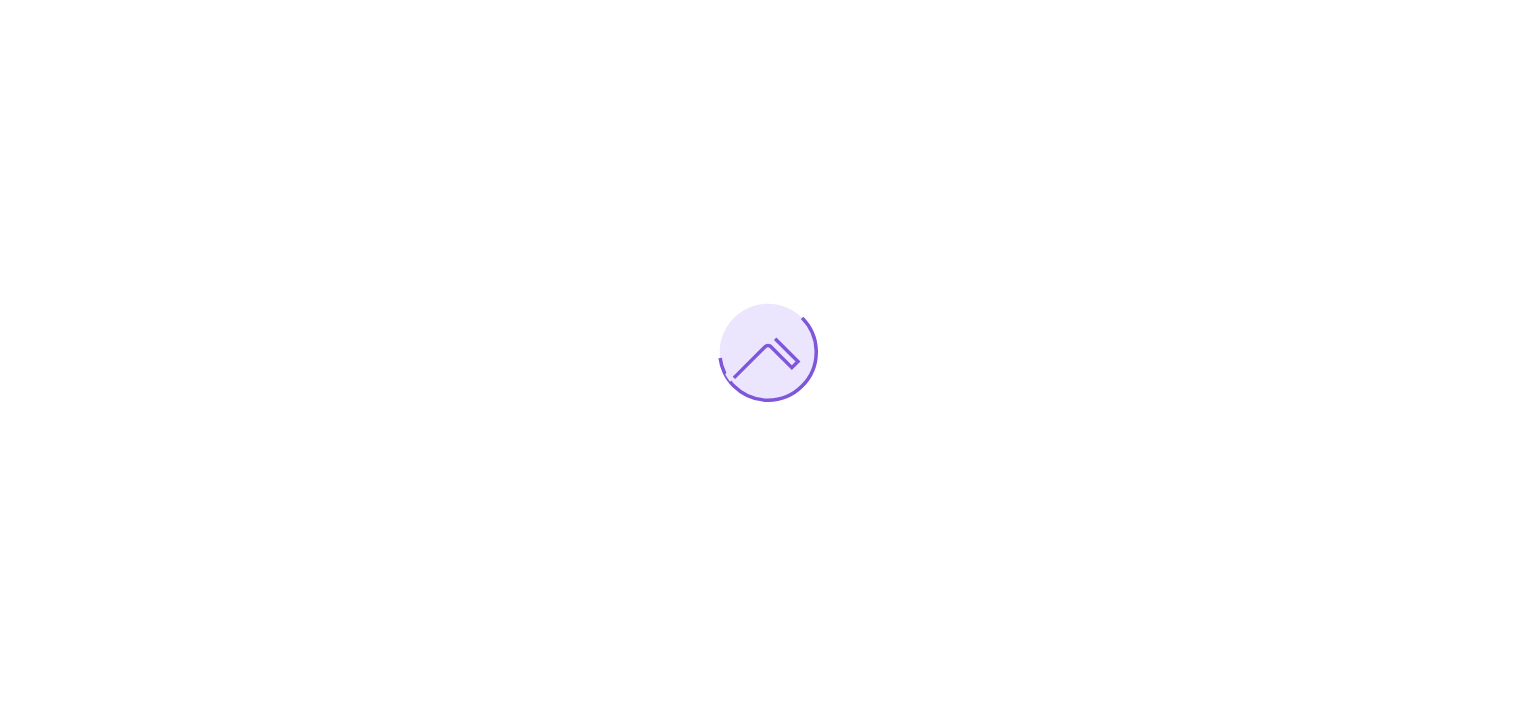 scroll, scrollTop: 0, scrollLeft: 0, axis: both 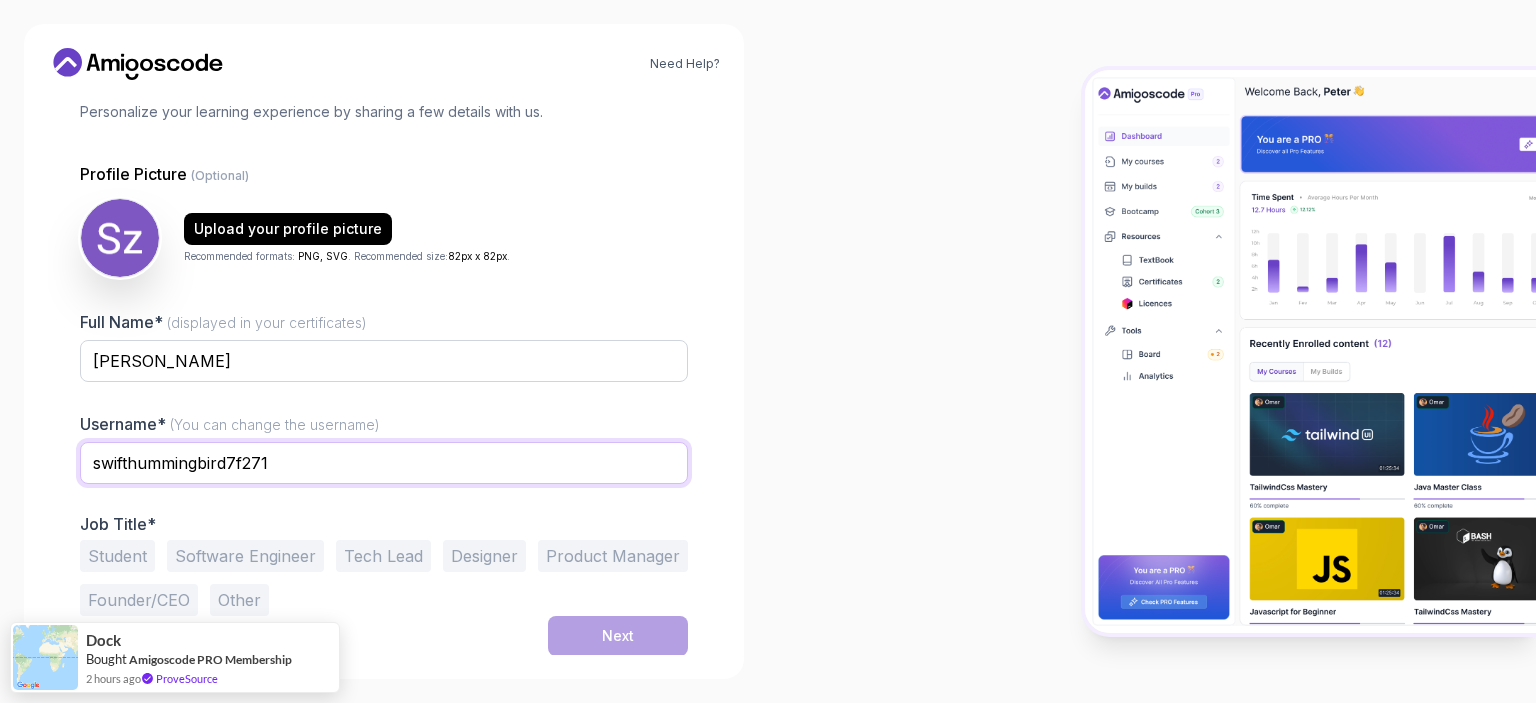 drag, startPoint x: 361, startPoint y: 443, endPoint x: -188, endPoint y: 443, distance: 549 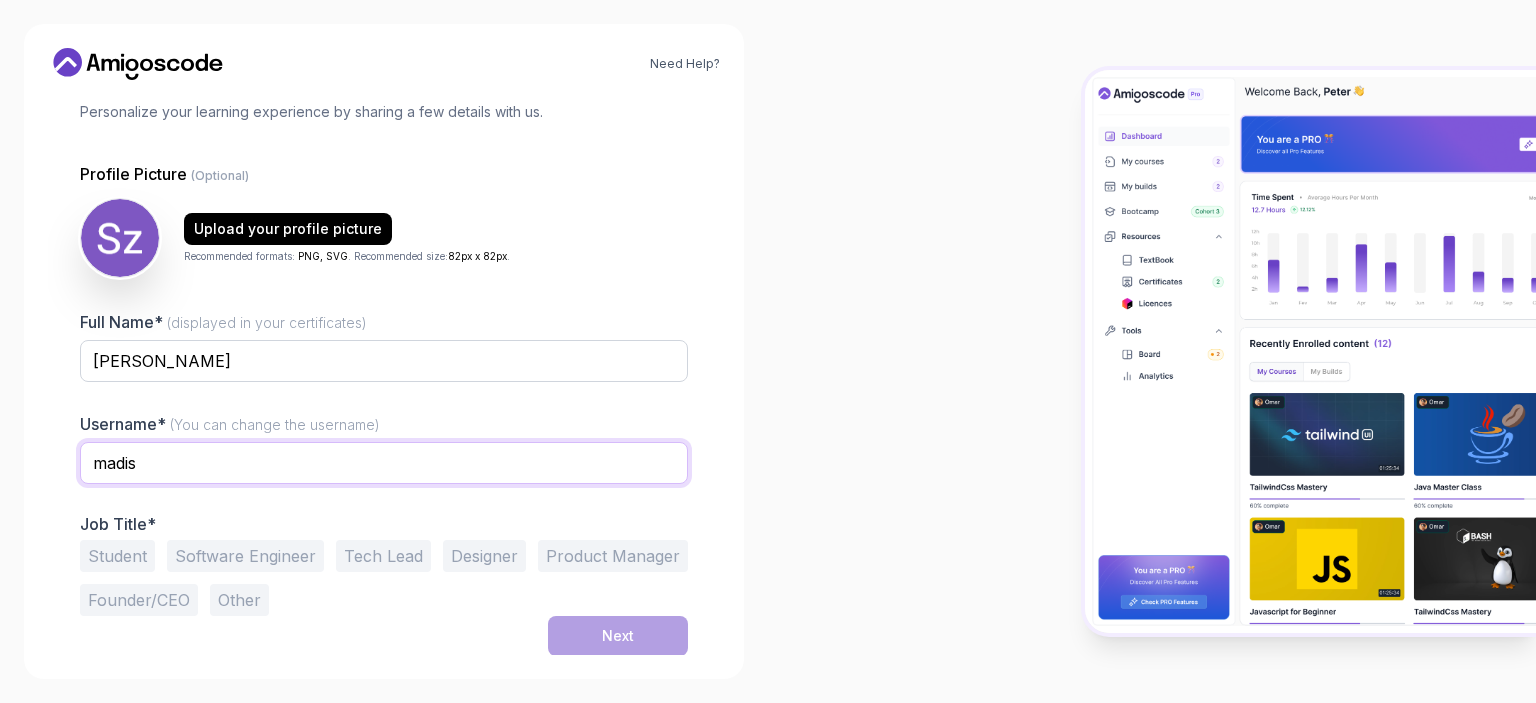 type on "madis" 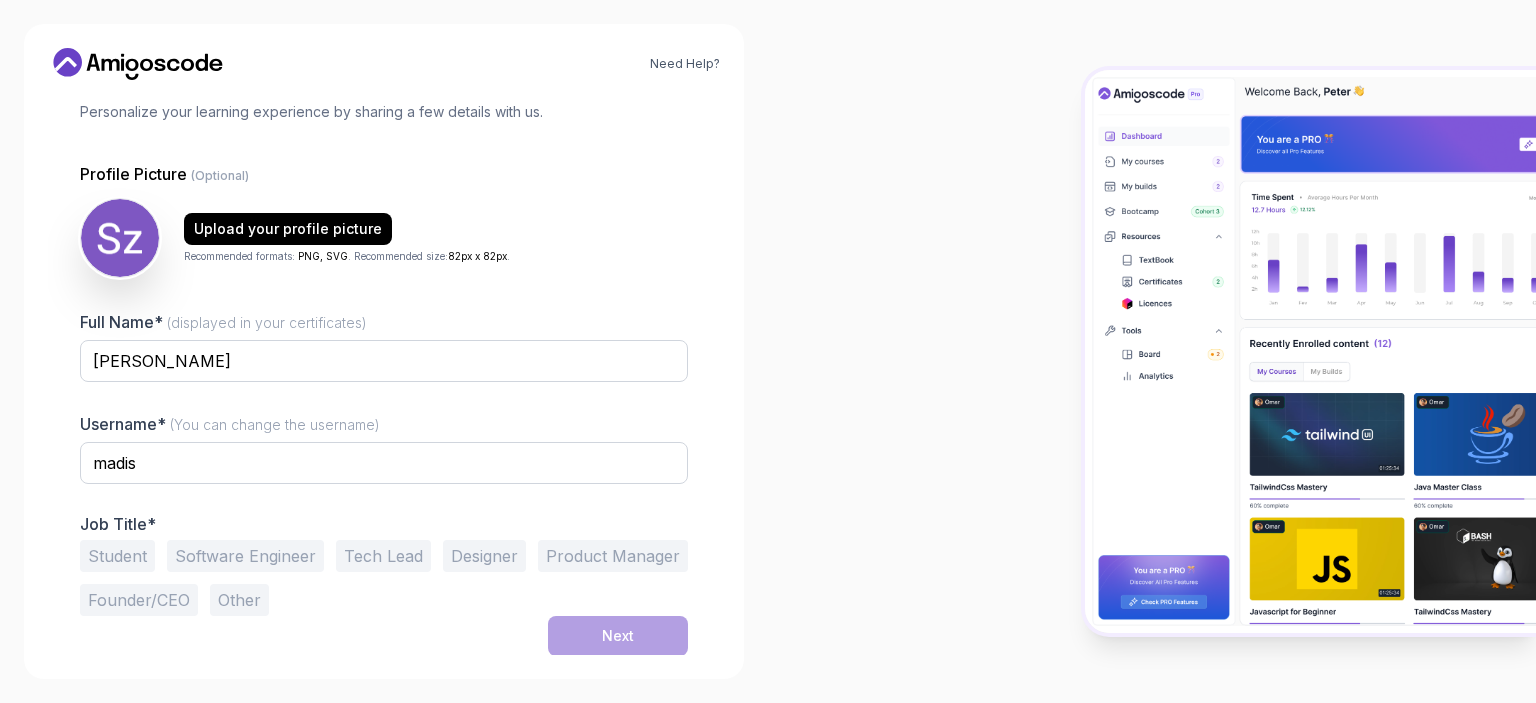 click at bounding box center (384, 497) 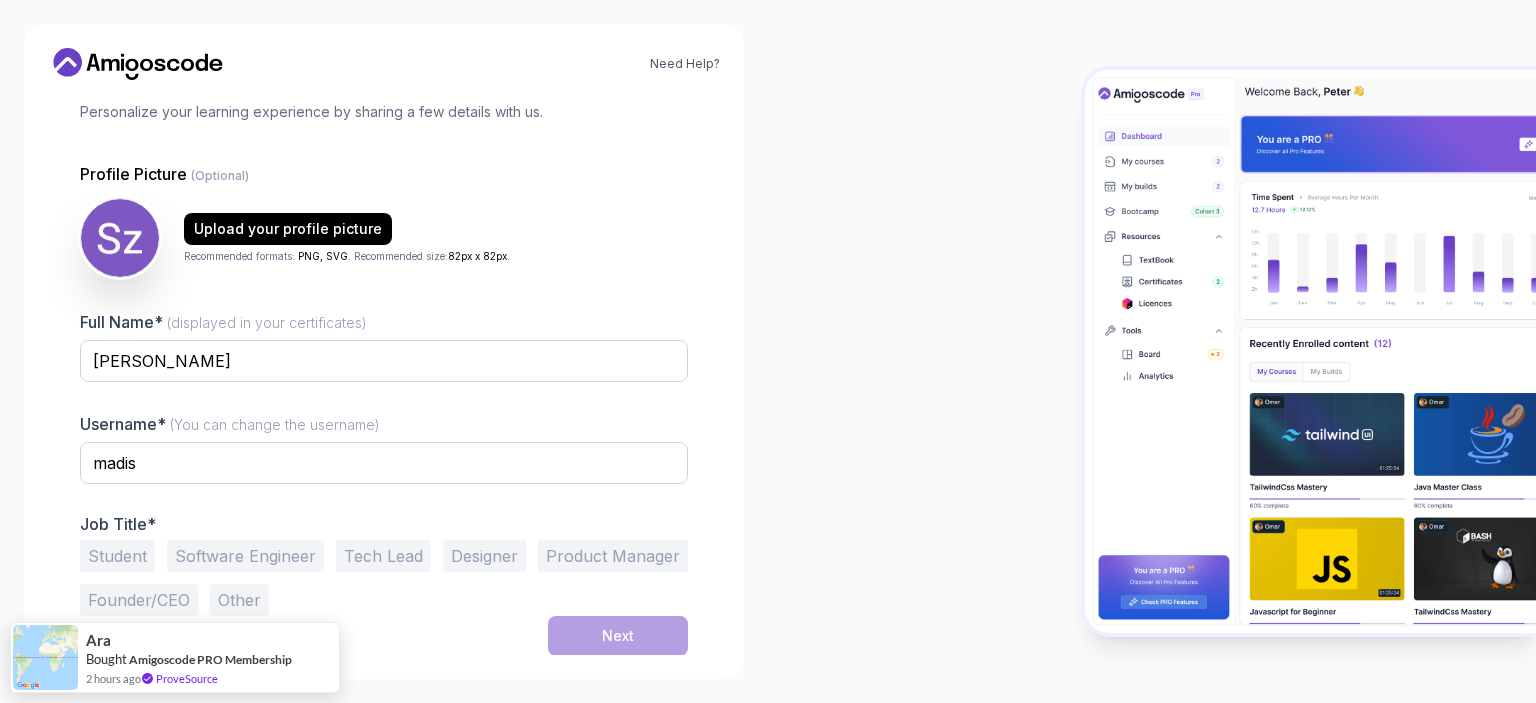 click on "Software Engineer" at bounding box center (245, 556) 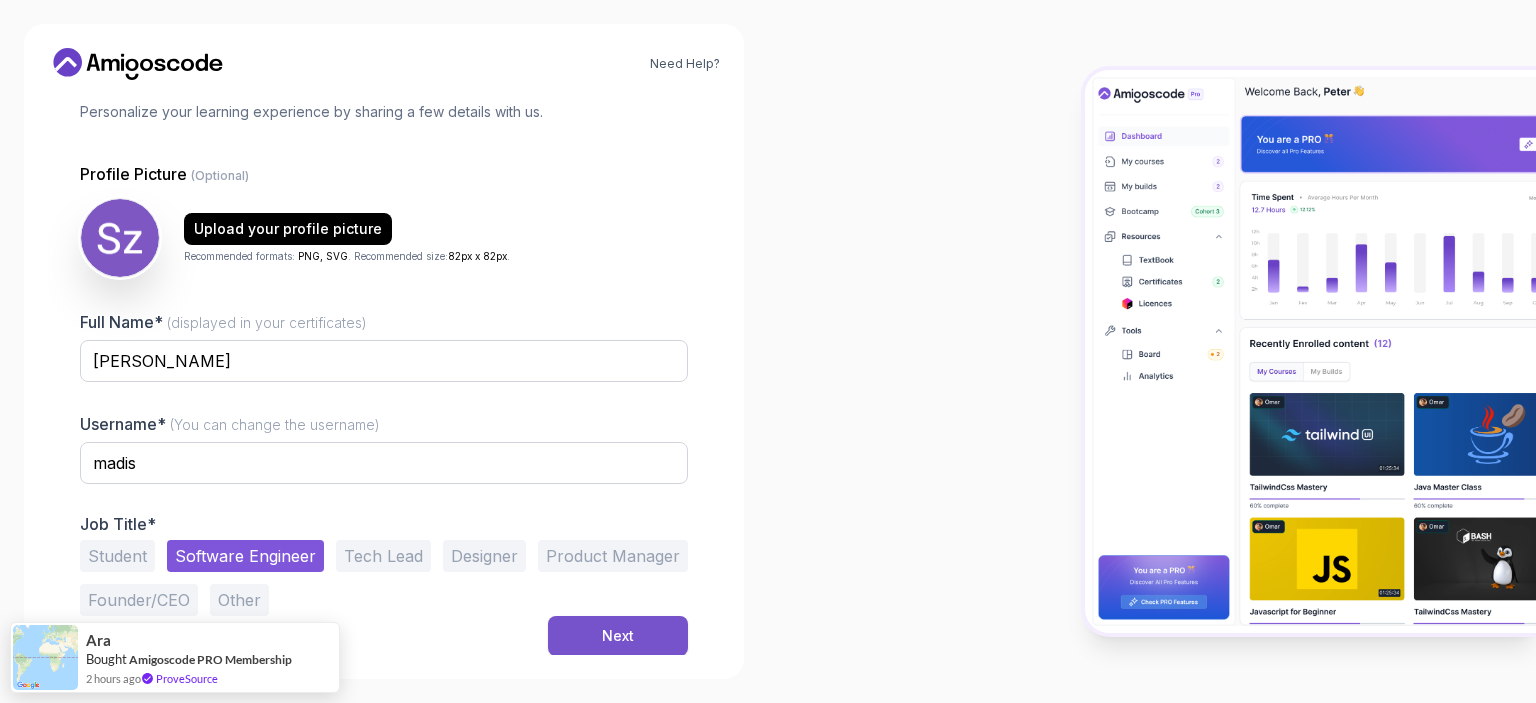click on "Next" at bounding box center (618, 636) 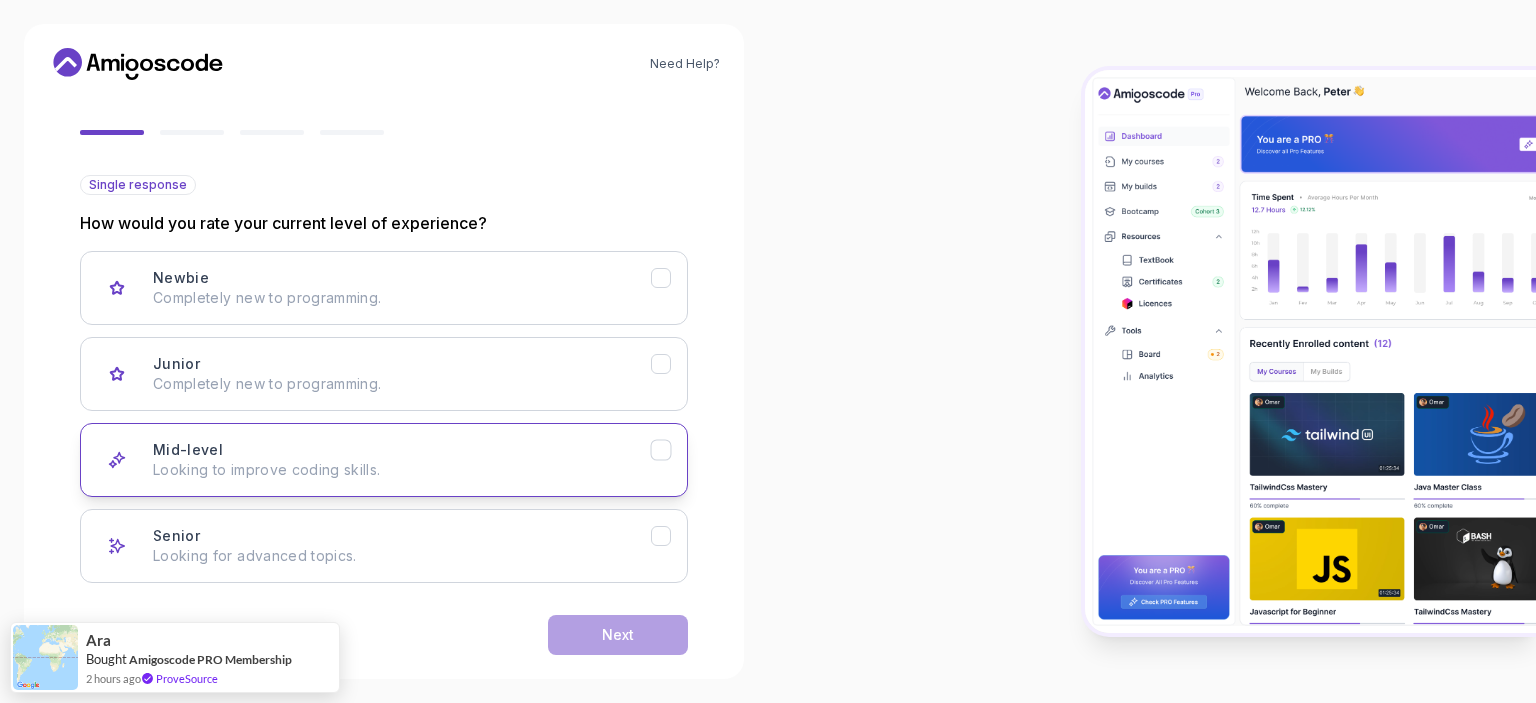 scroll, scrollTop: 192, scrollLeft: 0, axis: vertical 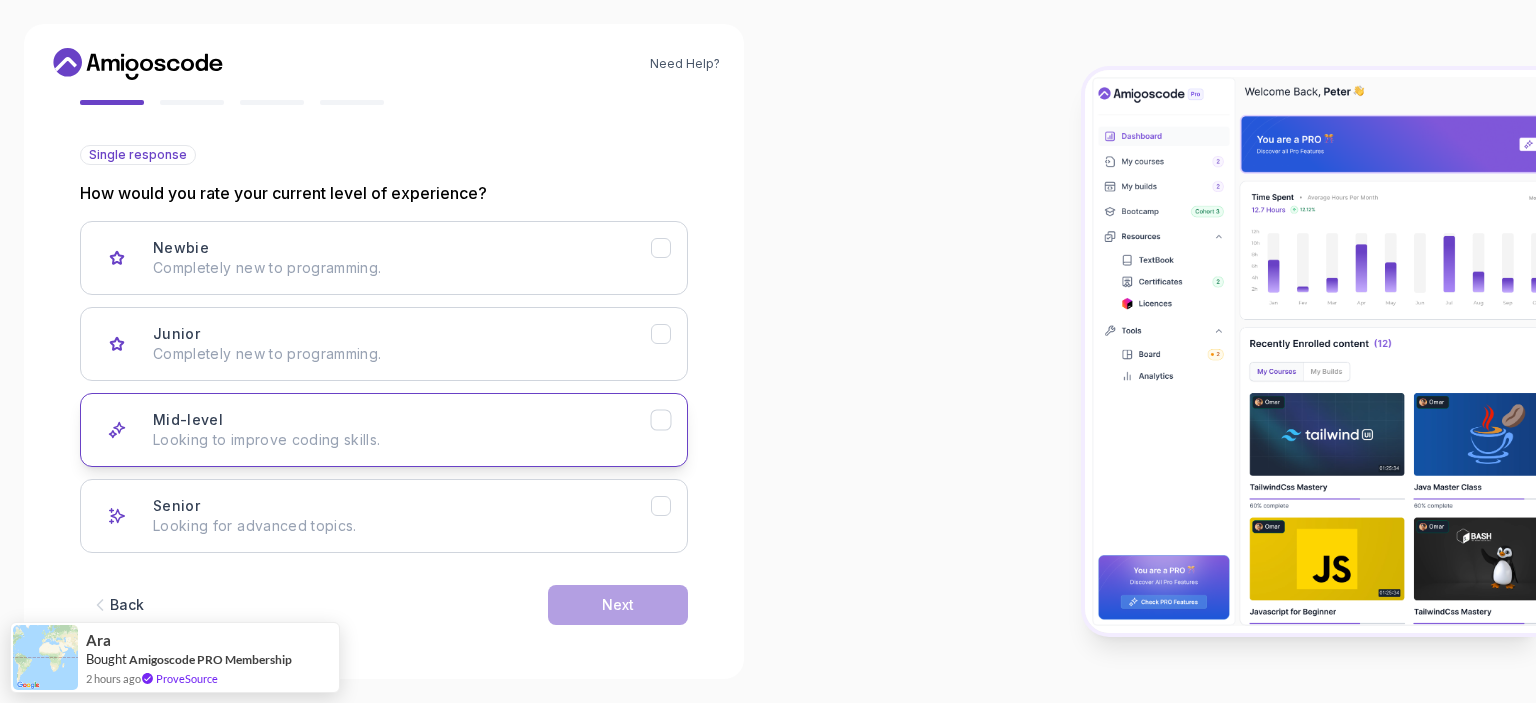 click on "Mid-level Looking to improve coding skills." at bounding box center (402, 430) 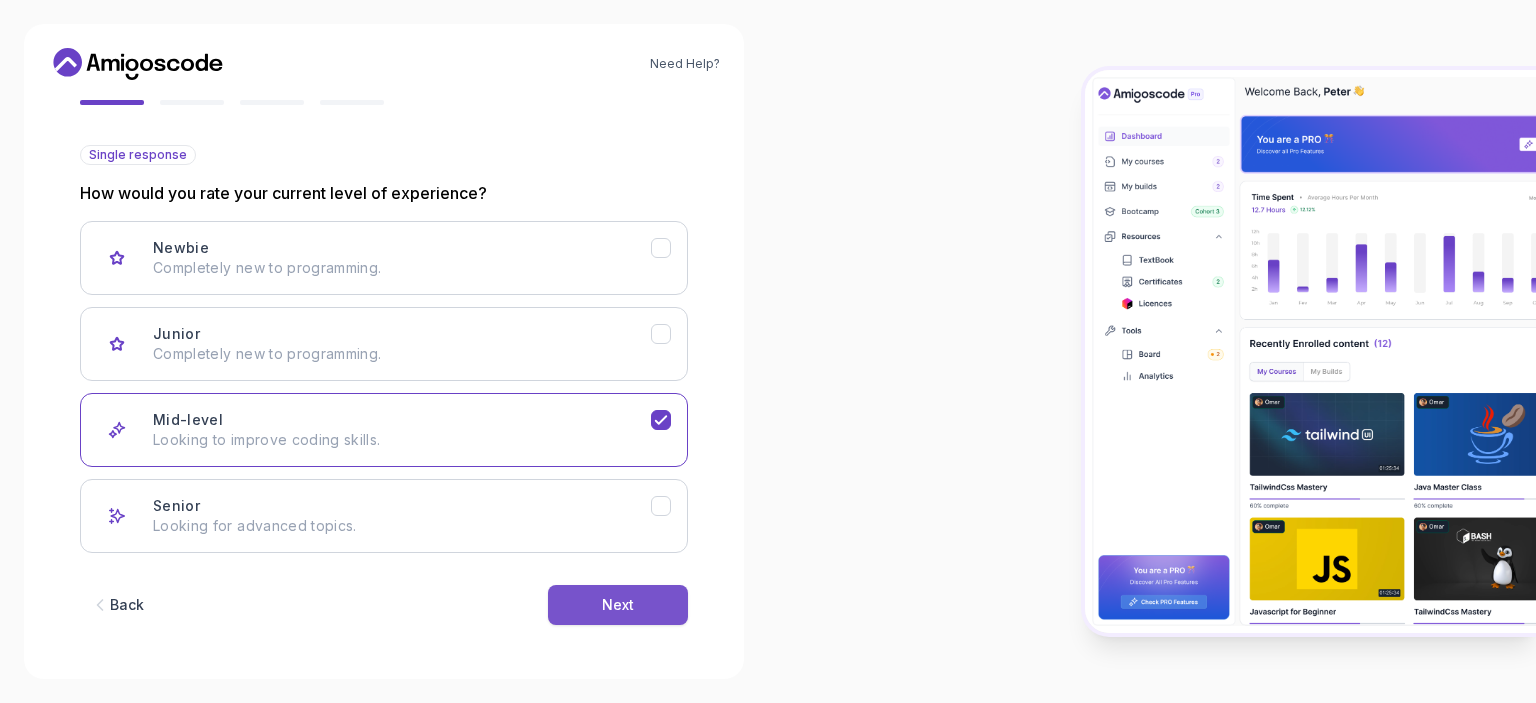 click on "Next" at bounding box center (618, 605) 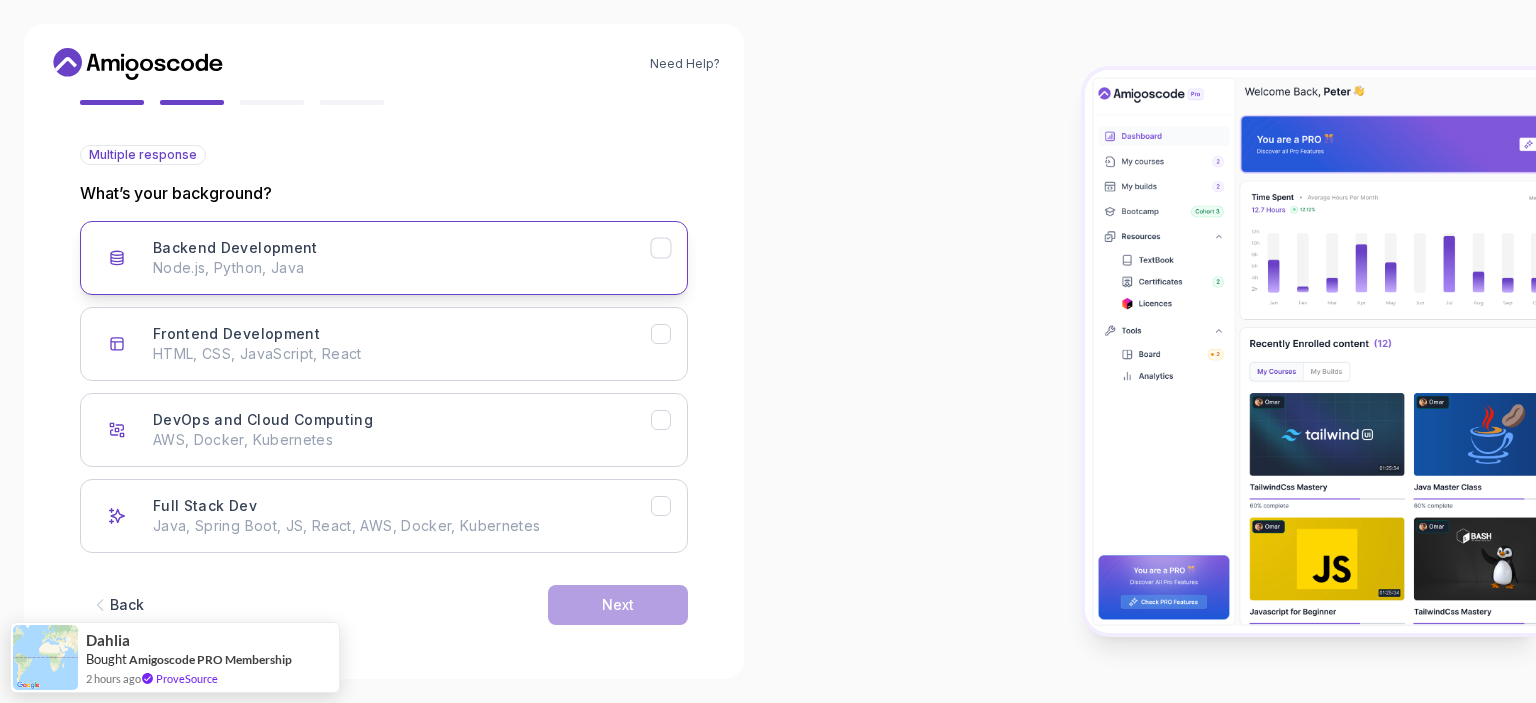 click on "Node.js, Python, Java" at bounding box center (402, 268) 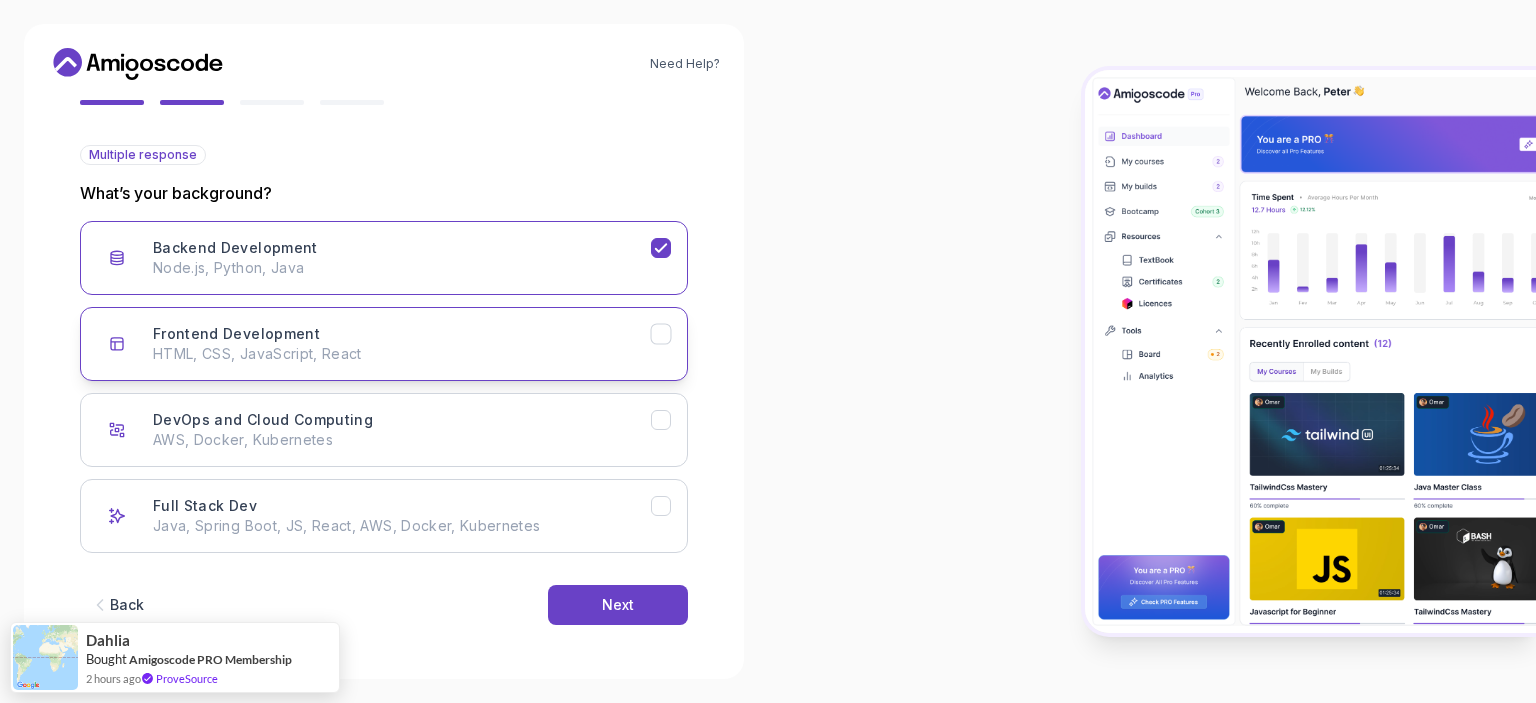 click on "Frontend Development HTML, CSS, JavaScript, React" at bounding box center [402, 344] 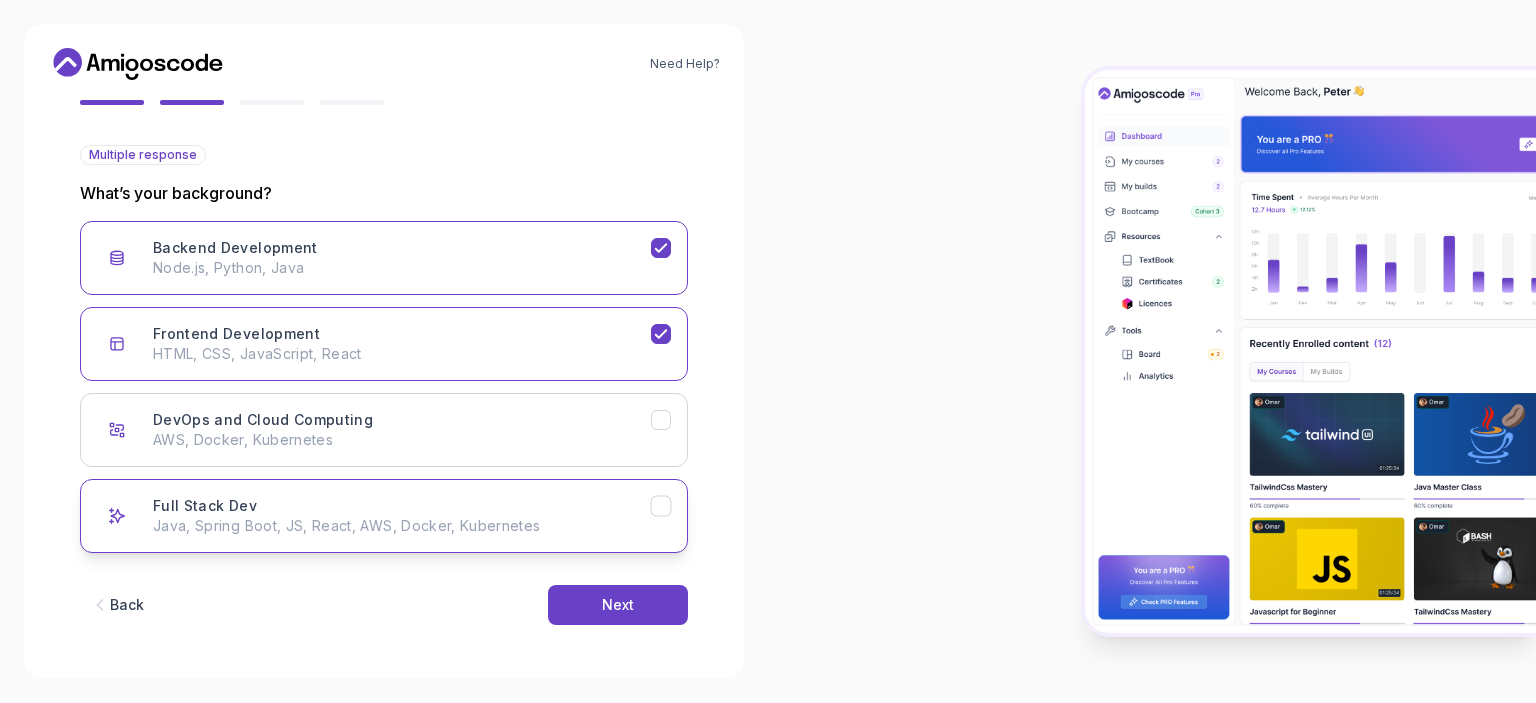click on "Full Stack Dev Java, Spring Boot, JS, React, AWS, Docker, Kubernetes" at bounding box center [402, 516] 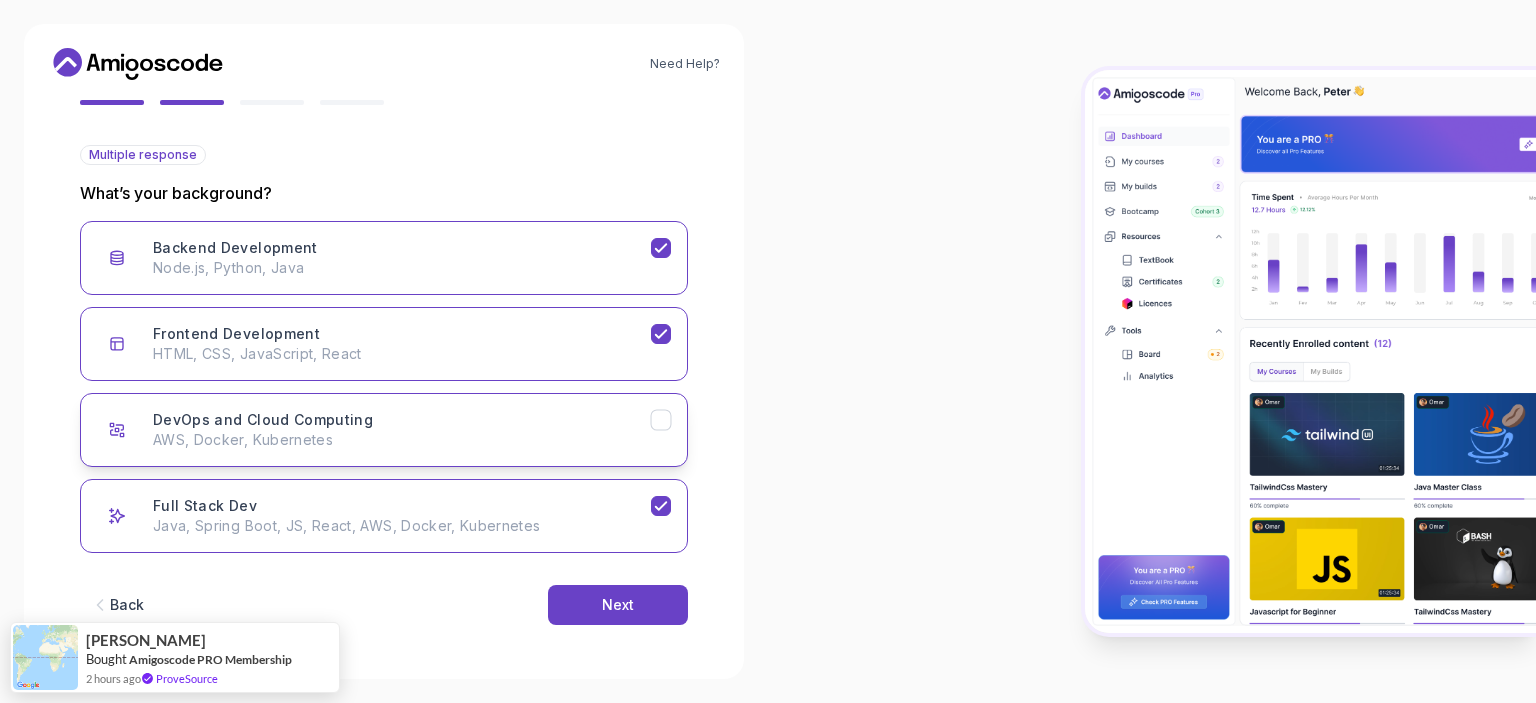 click on "AWS, Docker, Kubernetes" at bounding box center [402, 440] 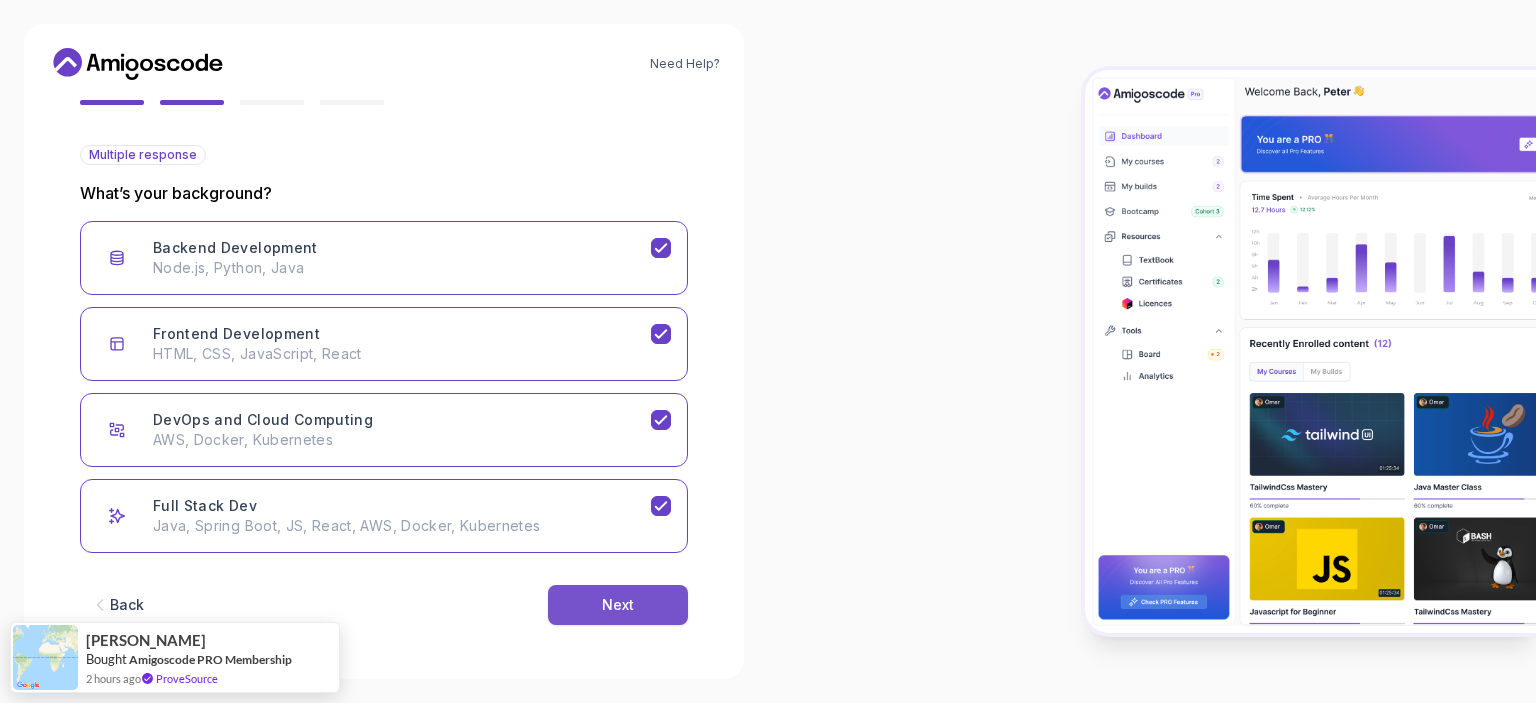 click on "Next" at bounding box center (618, 605) 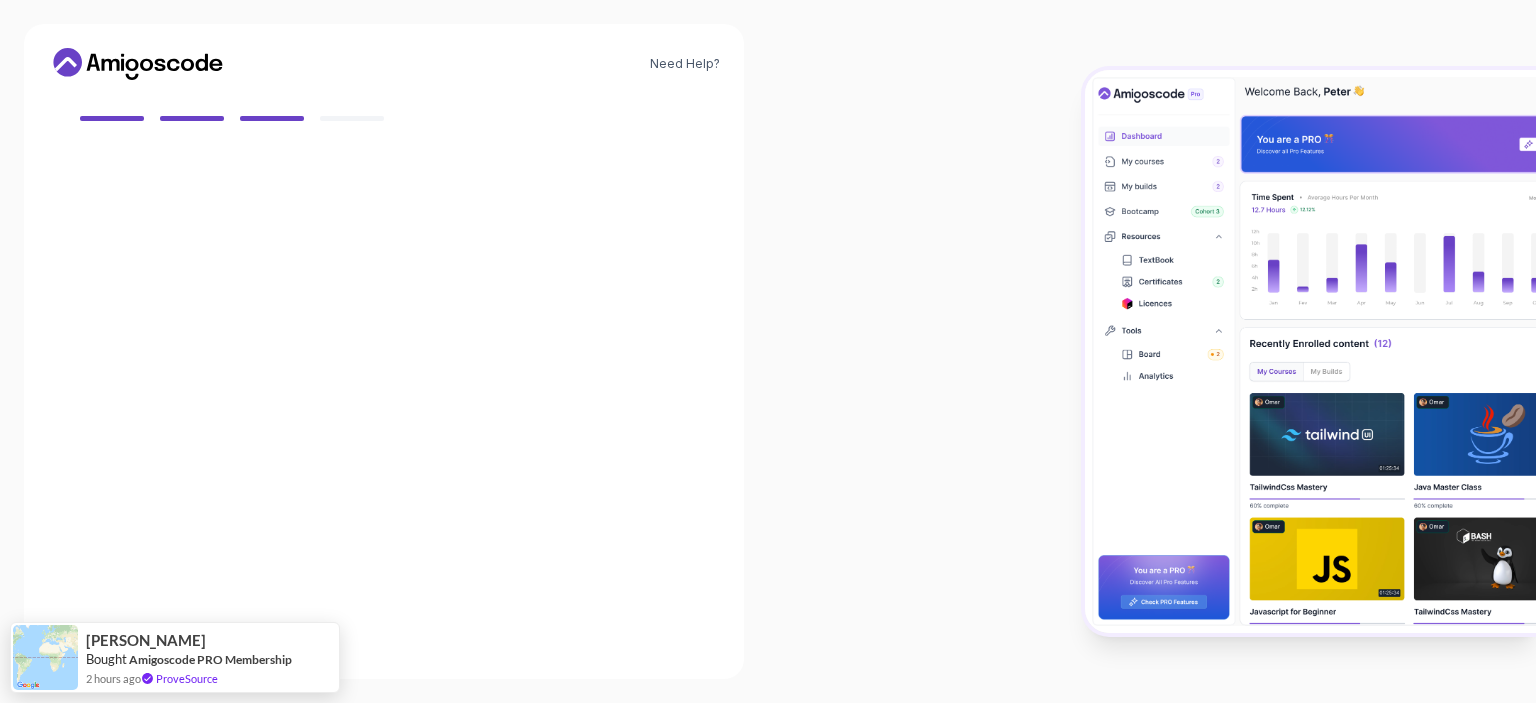 scroll, scrollTop: 169, scrollLeft: 0, axis: vertical 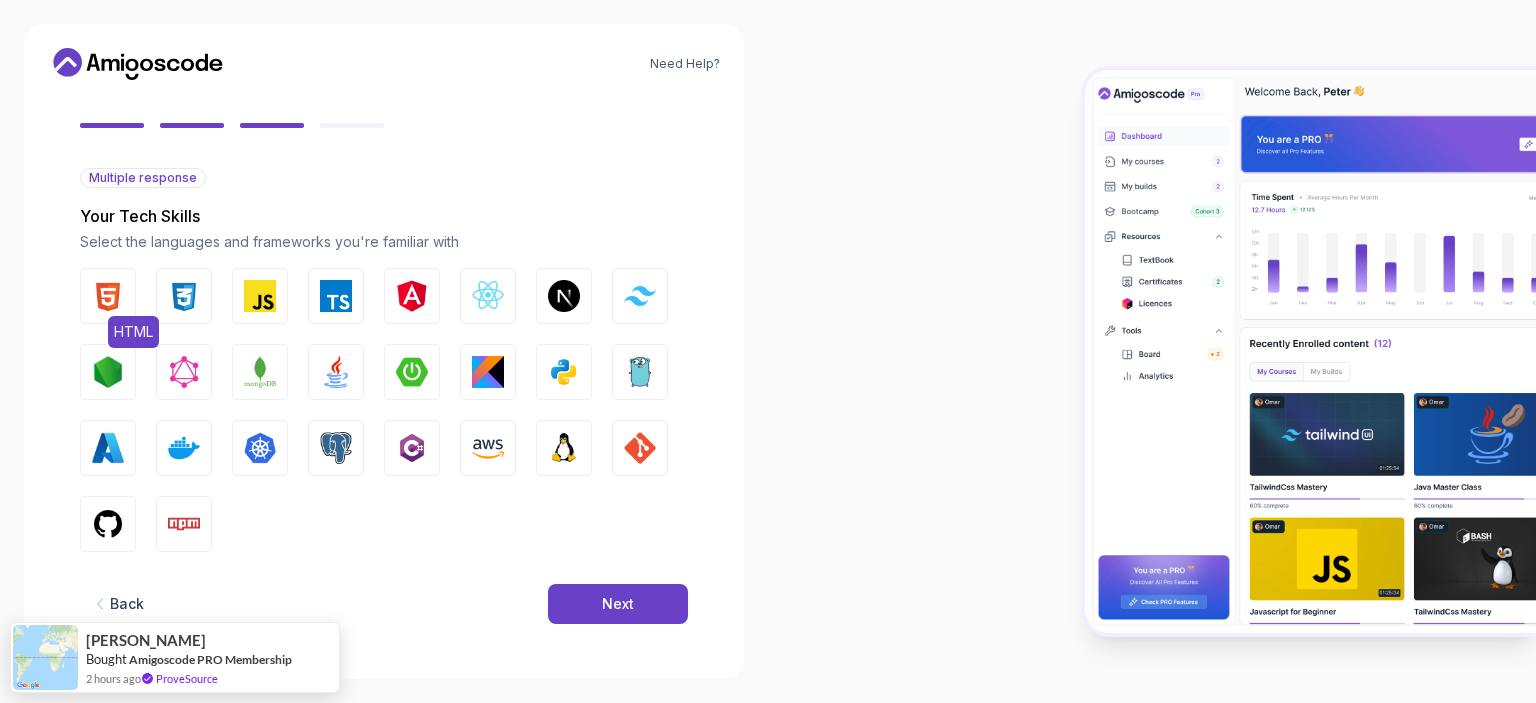 click at bounding box center (108, 296) 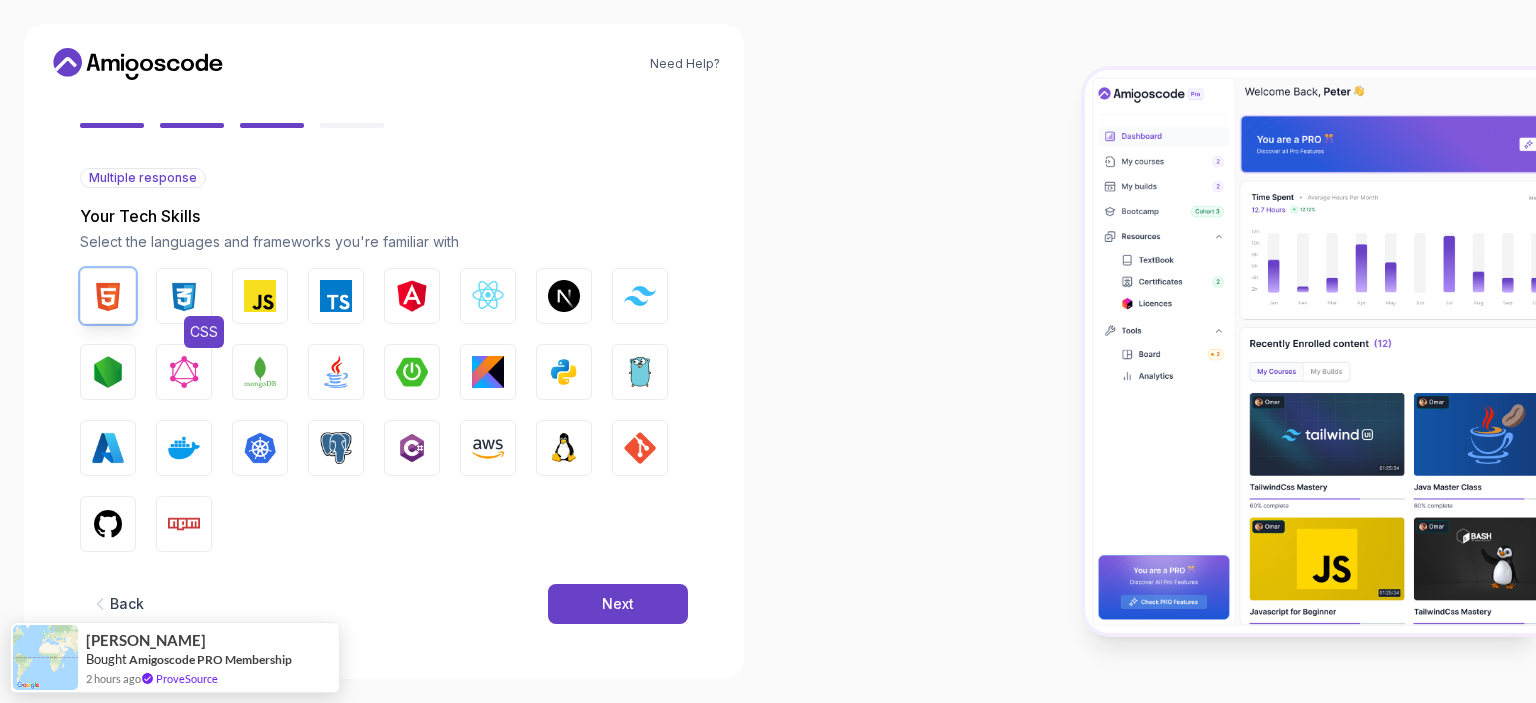 click at bounding box center (184, 296) 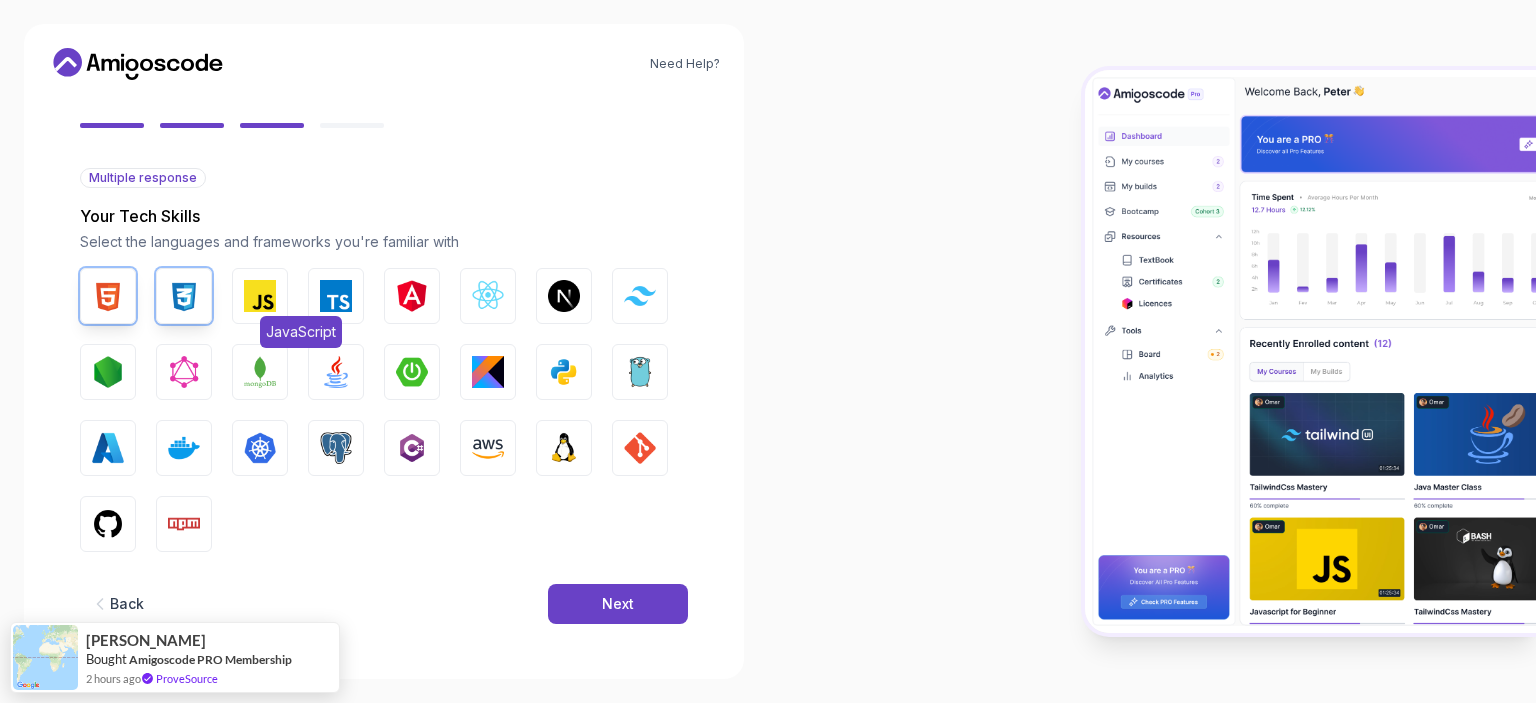 click on "JavaScript" at bounding box center (260, 296) 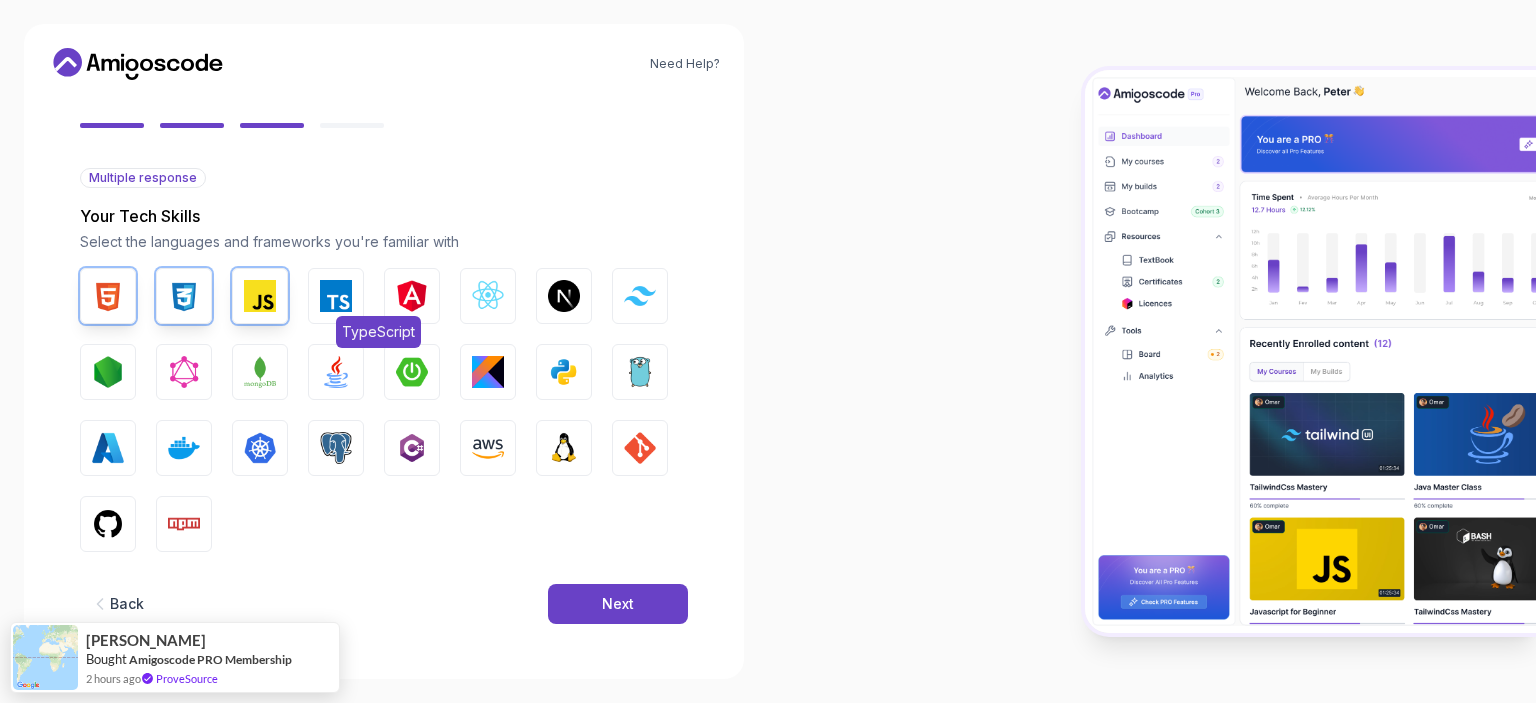 click at bounding box center (336, 296) 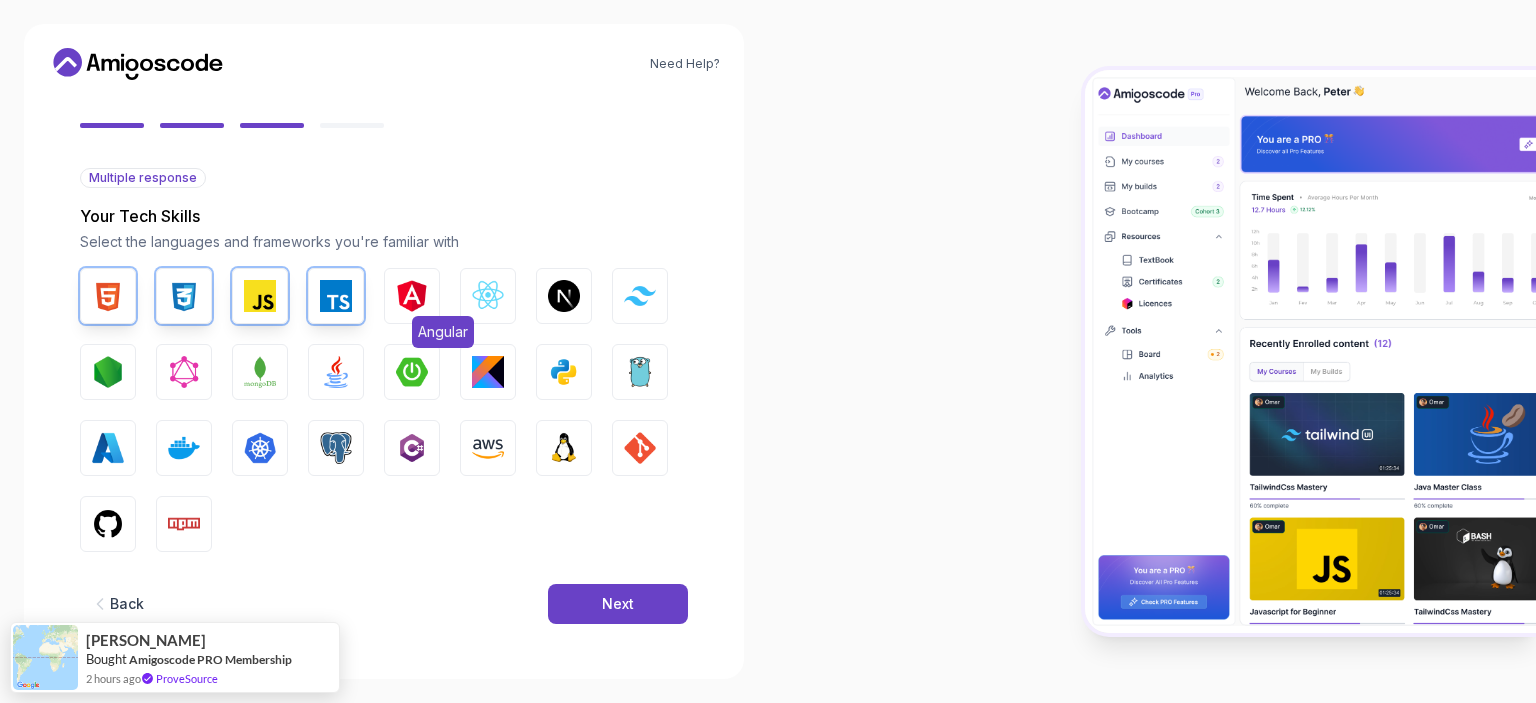 click at bounding box center (412, 296) 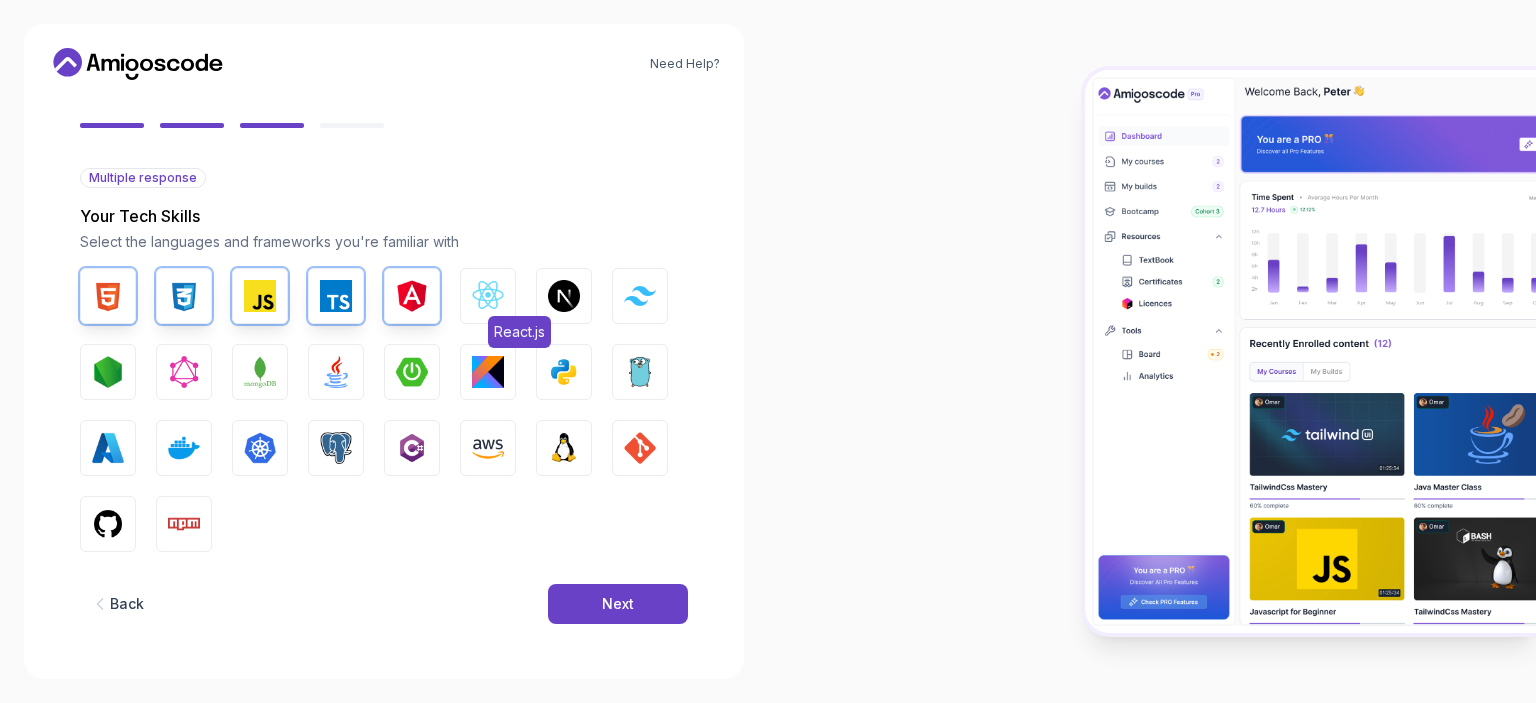 click at bounding box center [488, 296] 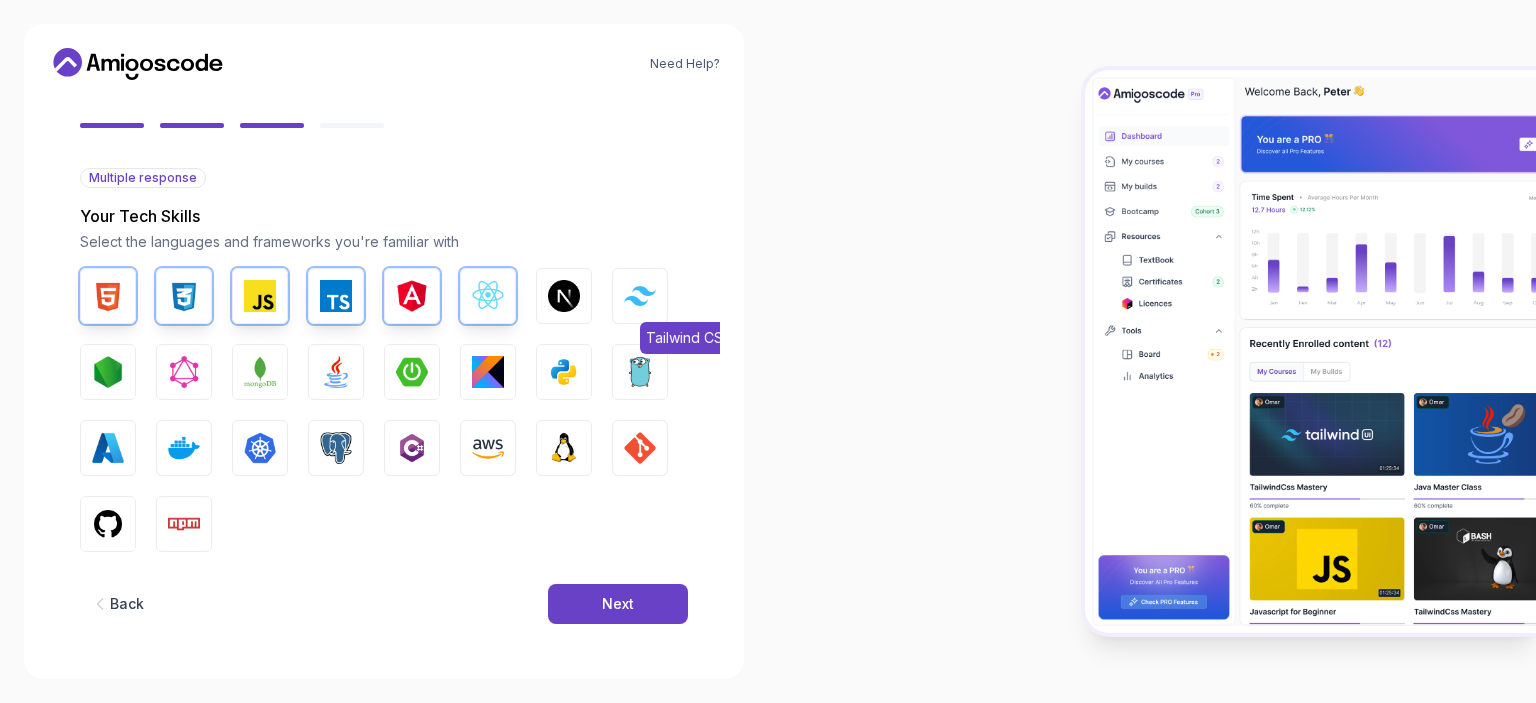 click on "Tailwind CSS" at bounding box center [640, 296] 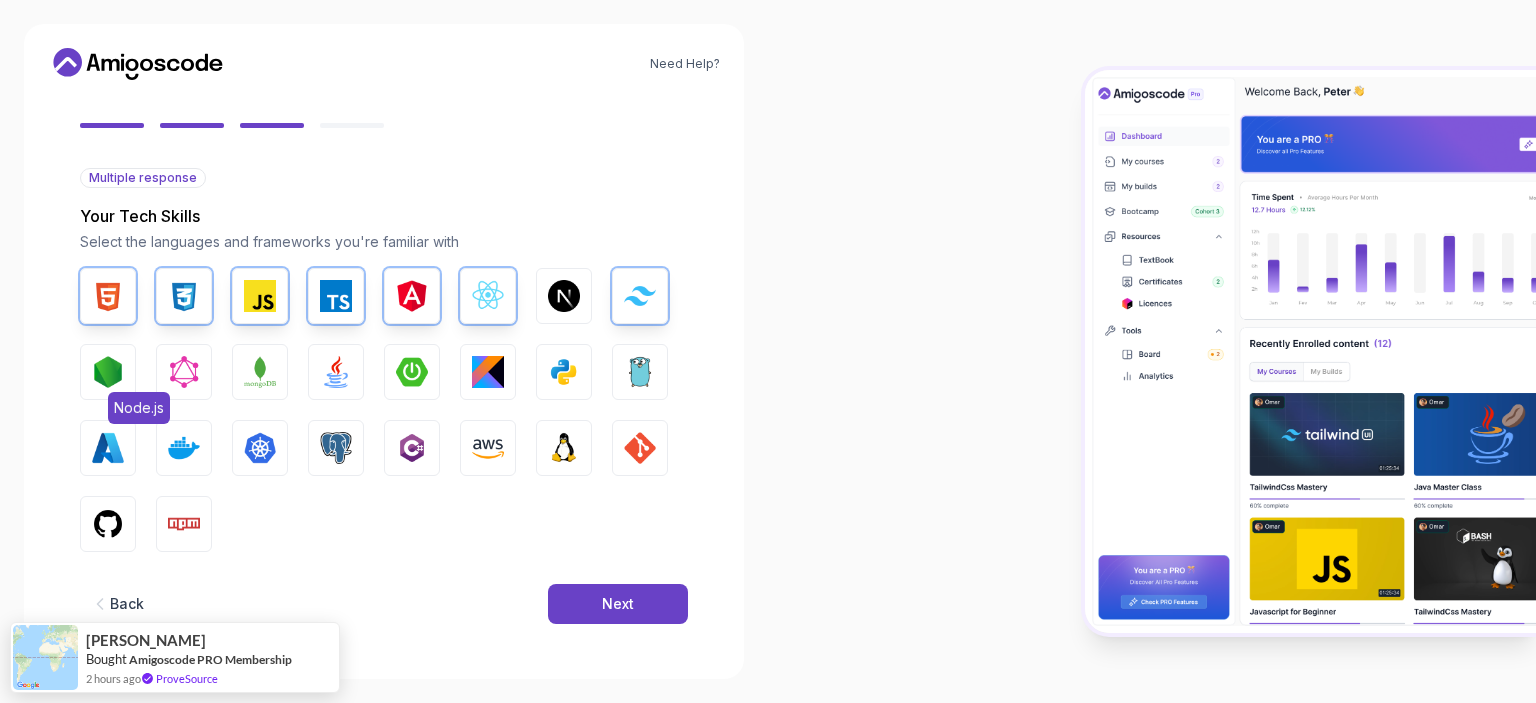 click at bounding box center (108, 372) 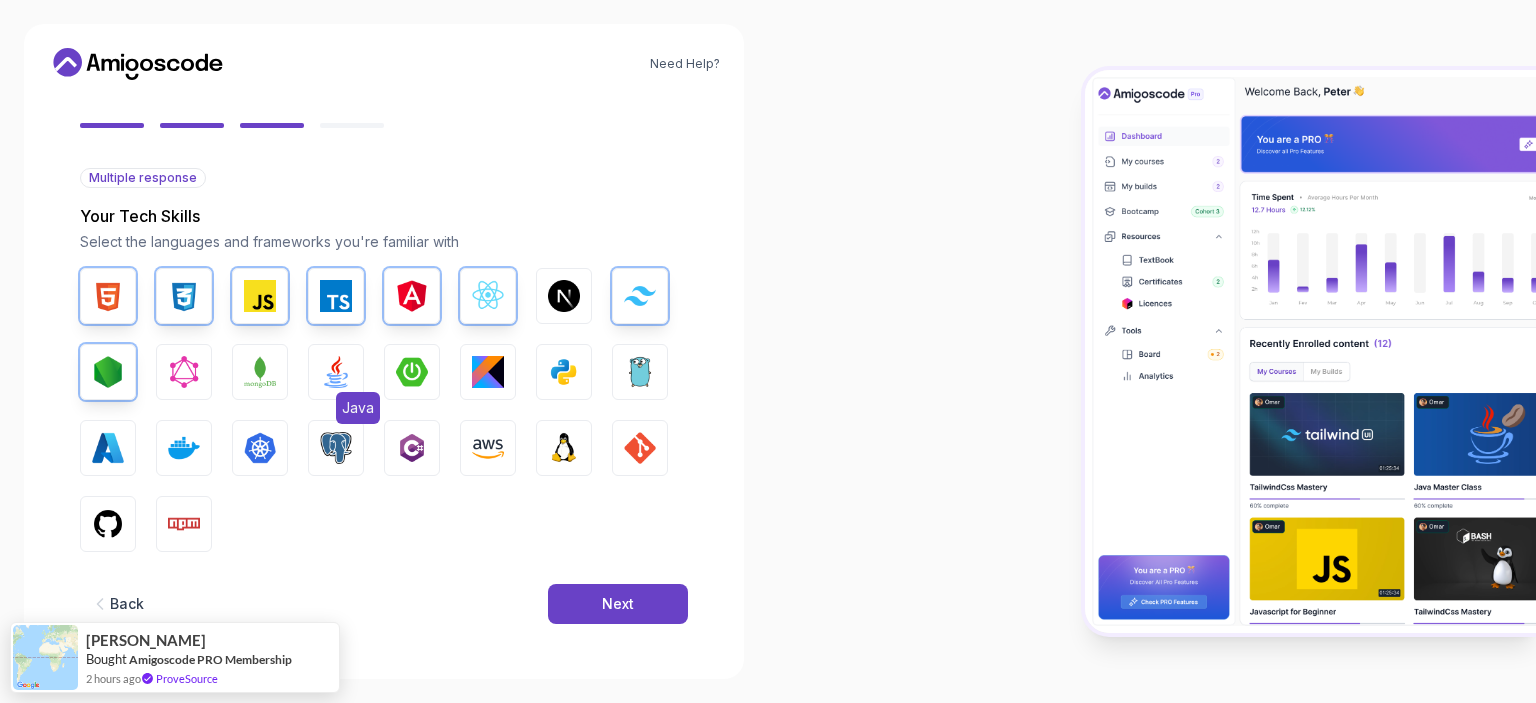 click at bounding box center [336, 372] 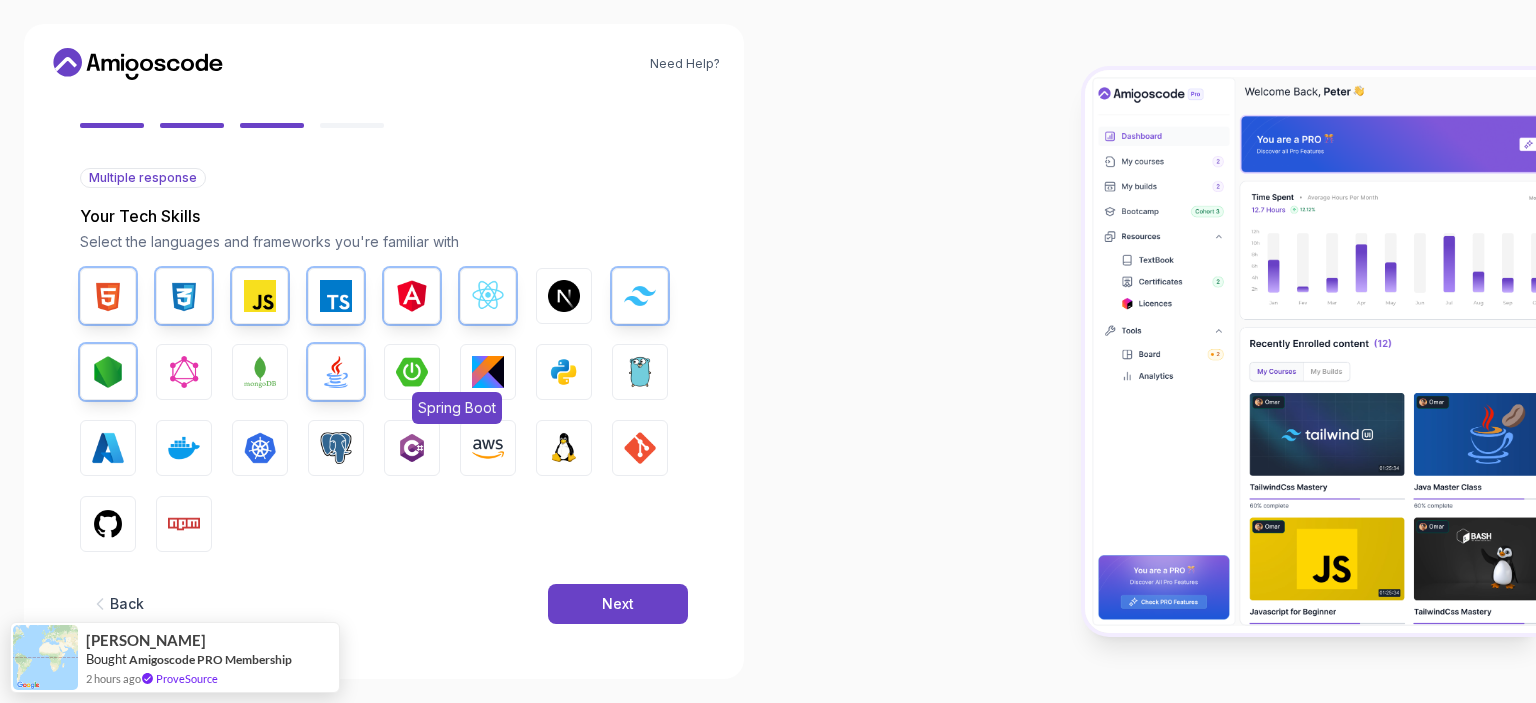 click at bounding box center [412, 372] 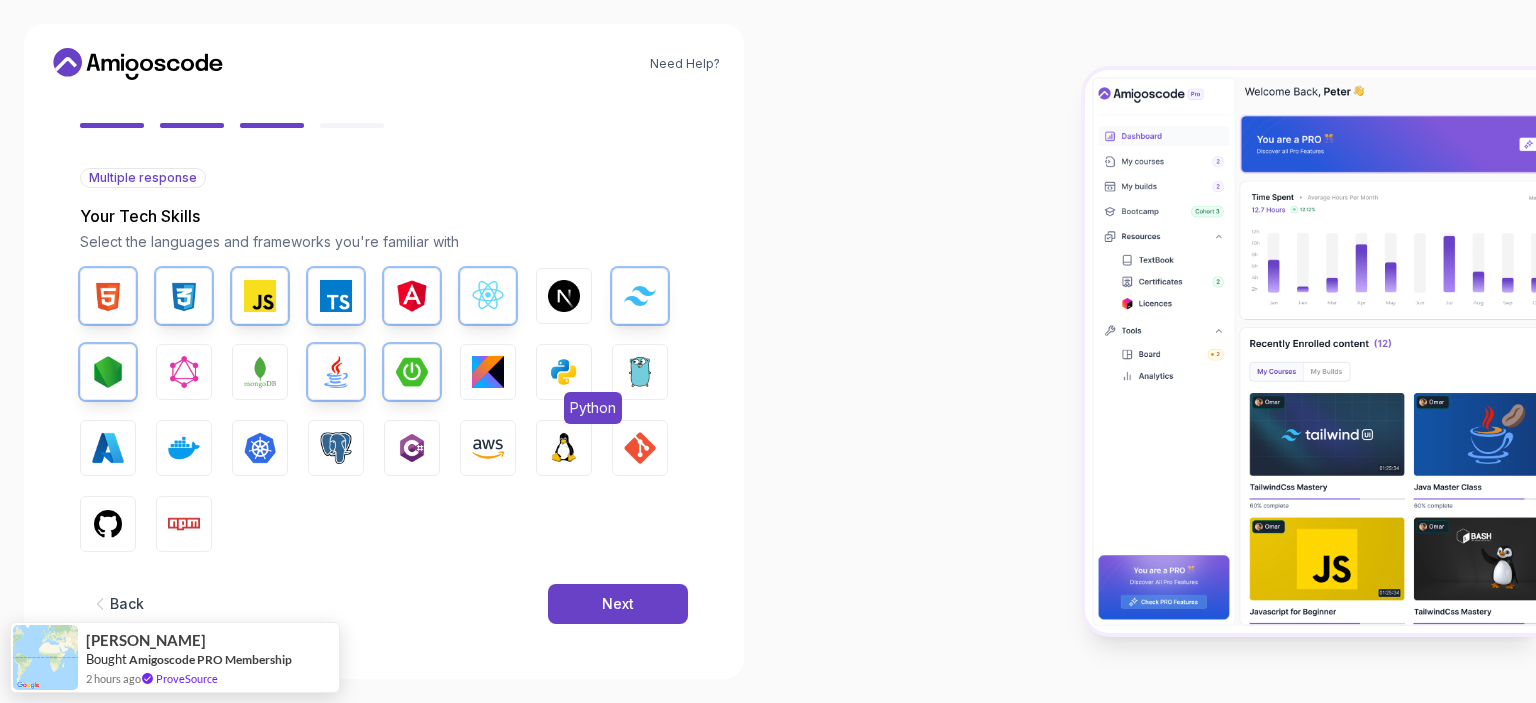 click at bounding box center (564, 372) 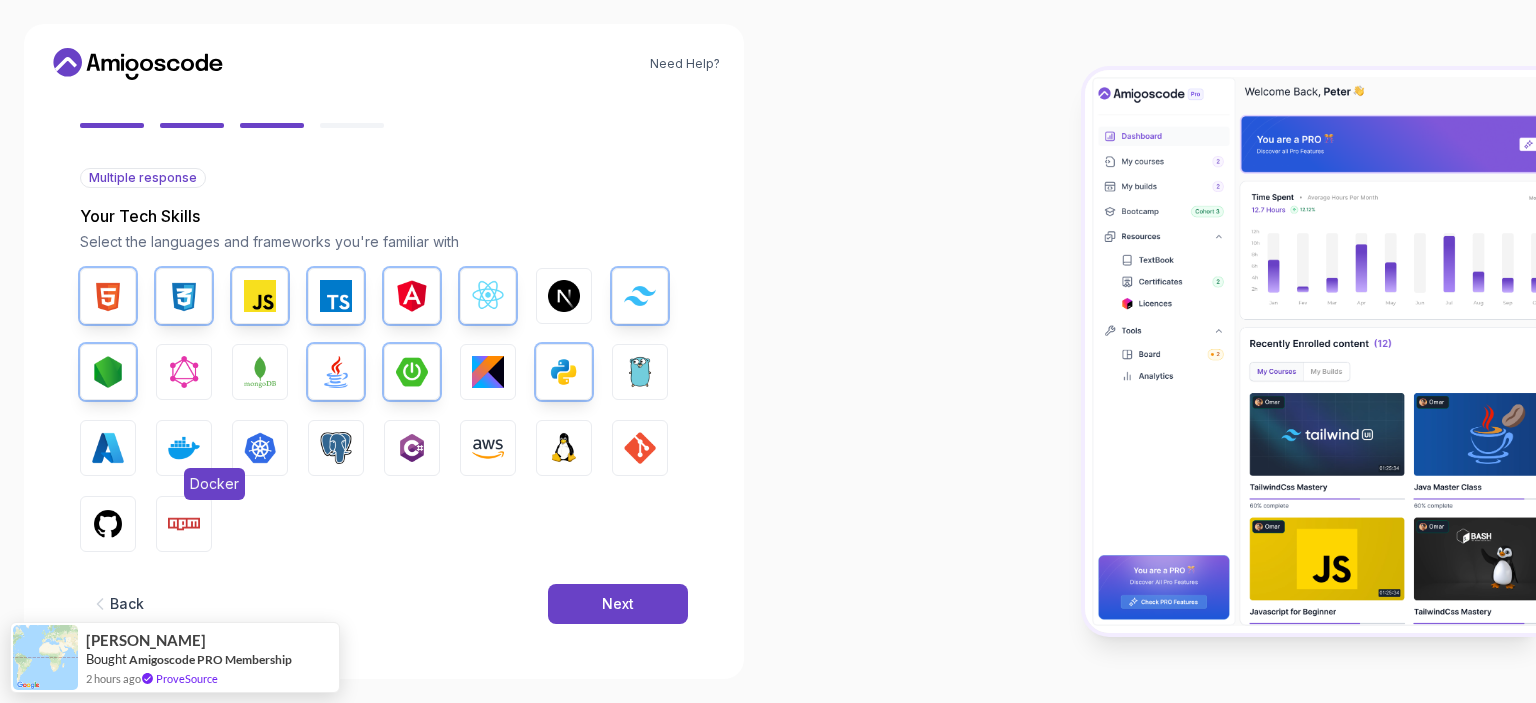 click at bounding box center (184, 448) 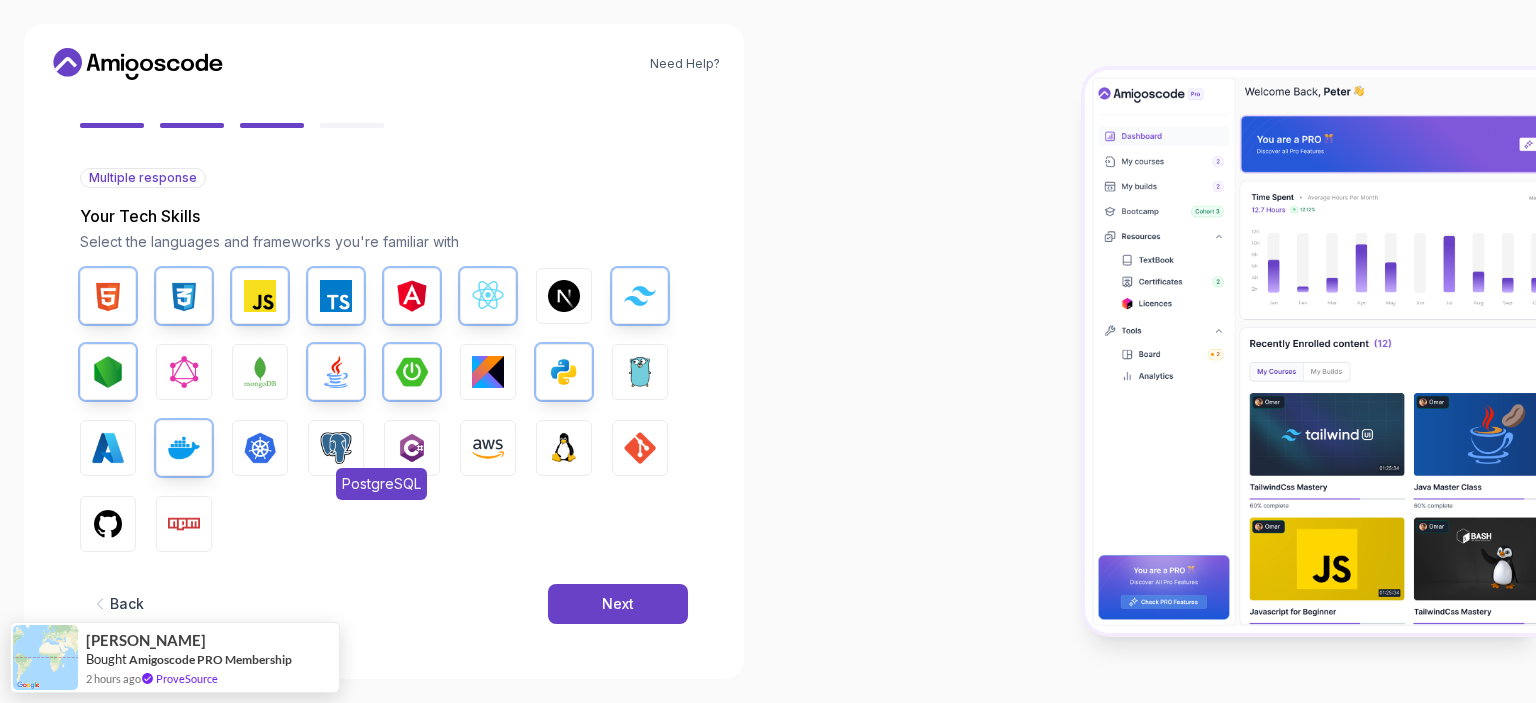 click on "PostgreSQL" at bounding box center [336, 448] 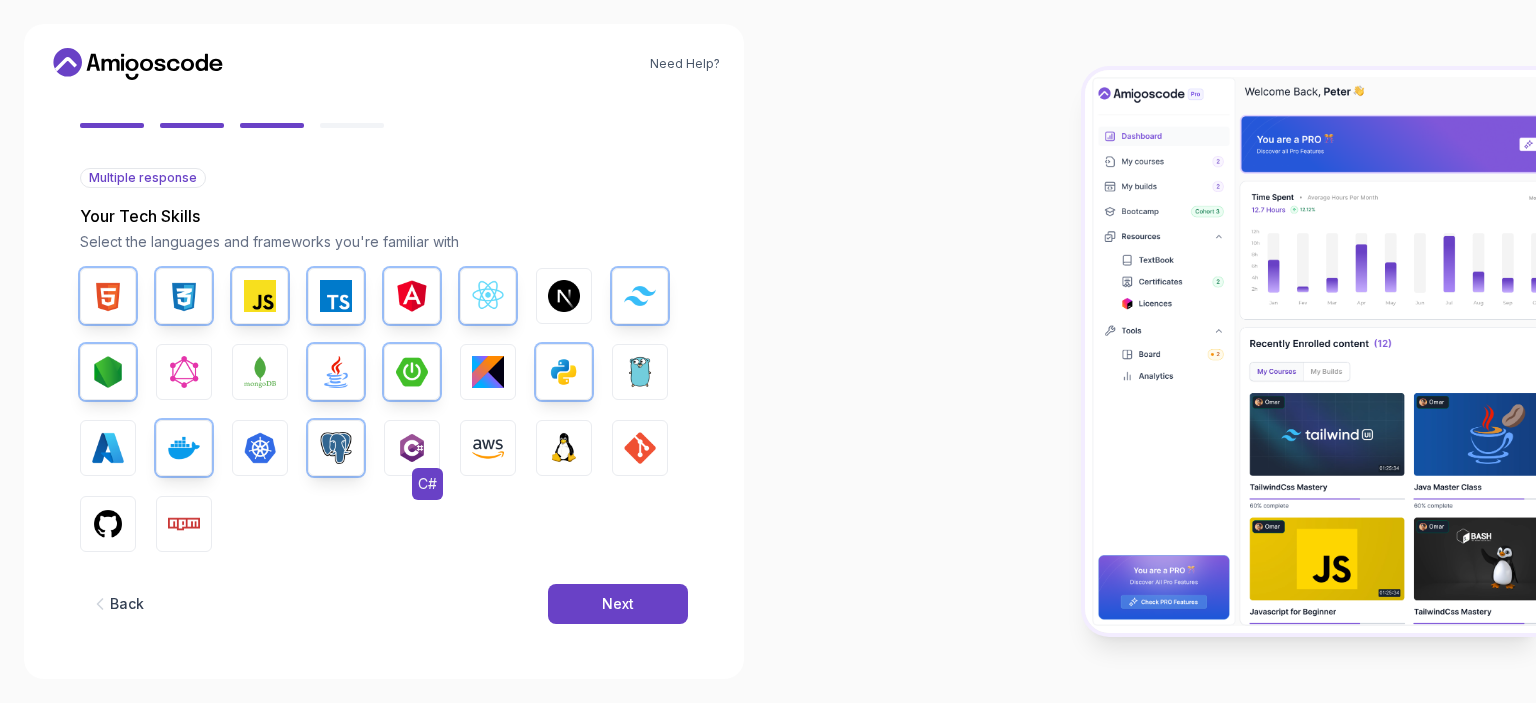click at bounding box center [412, 448] 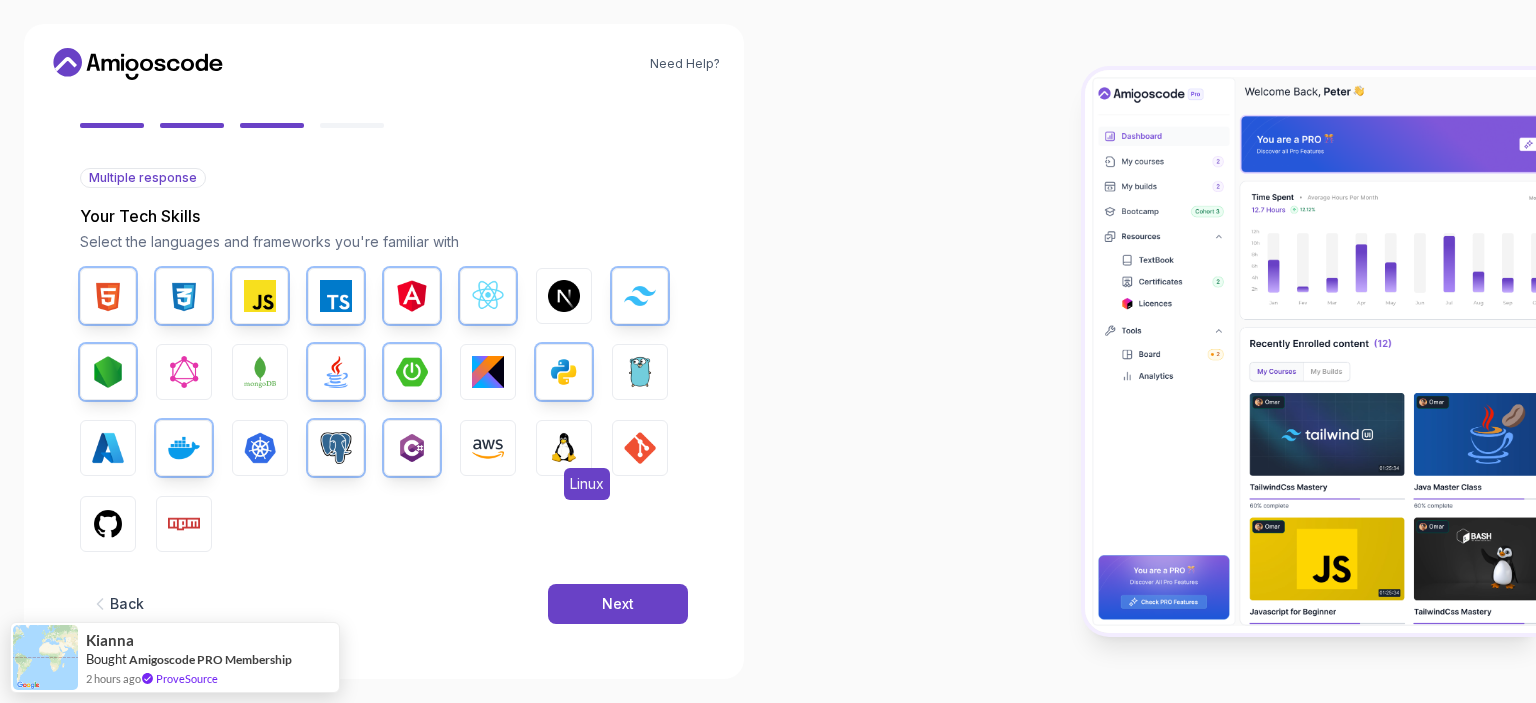 click at bounding box center (564, 448) 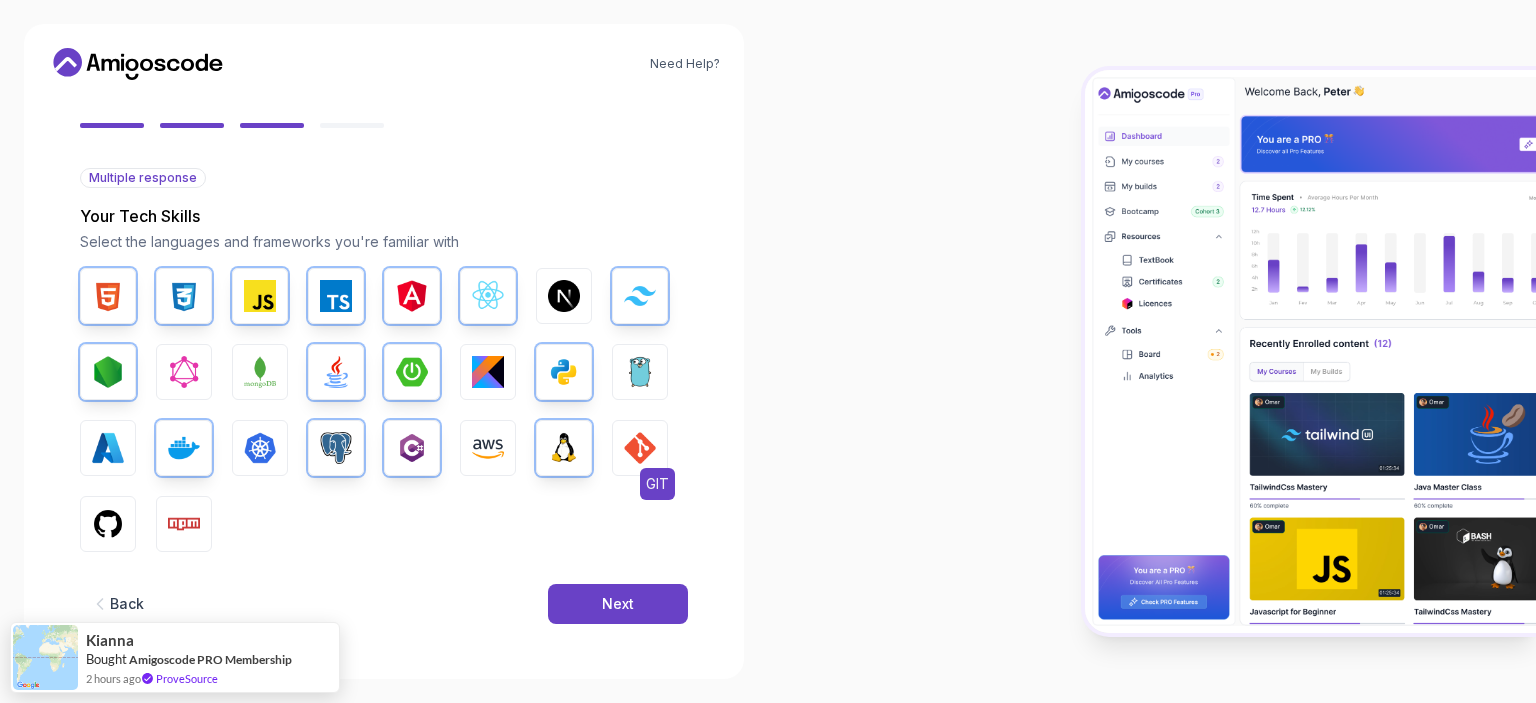 click at bounding box center (640, 448) 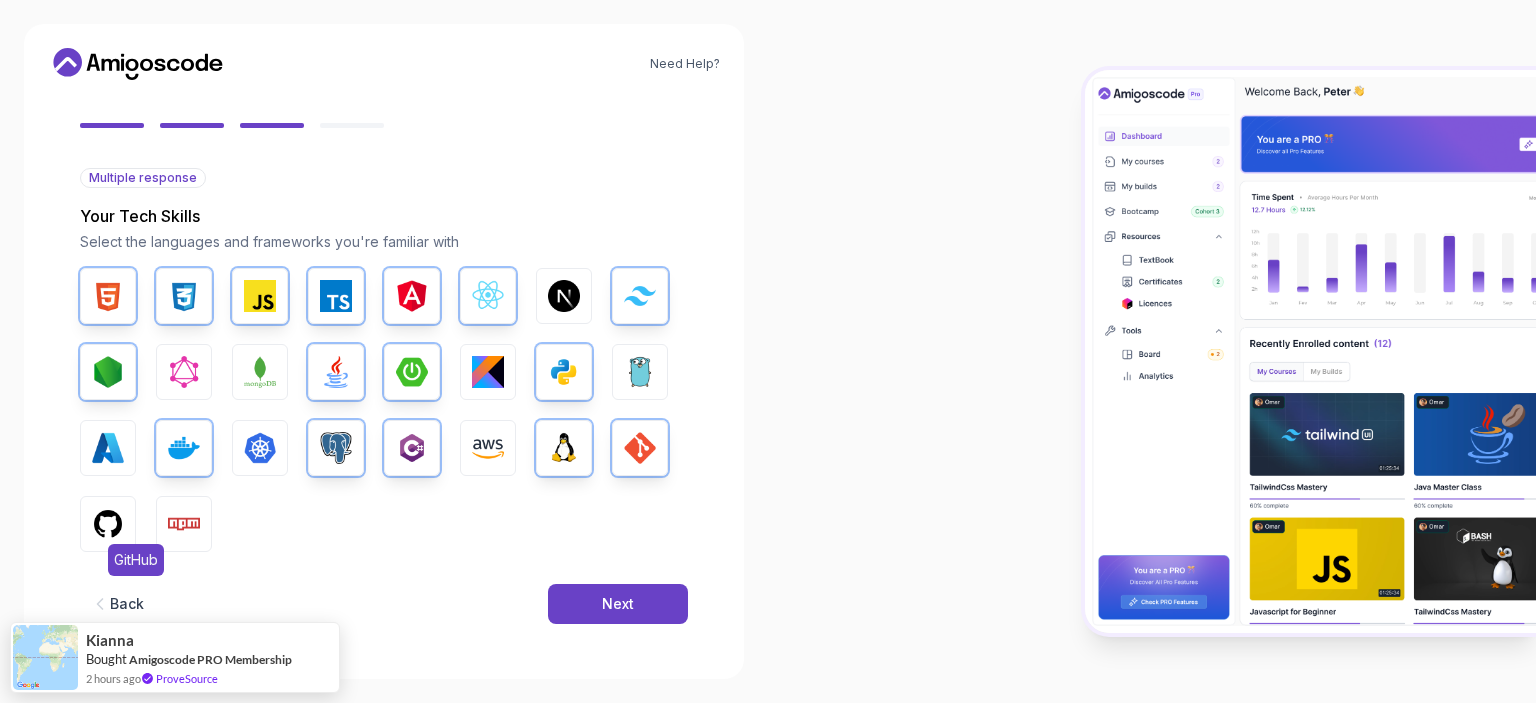 click at bounding box center [108, 524] 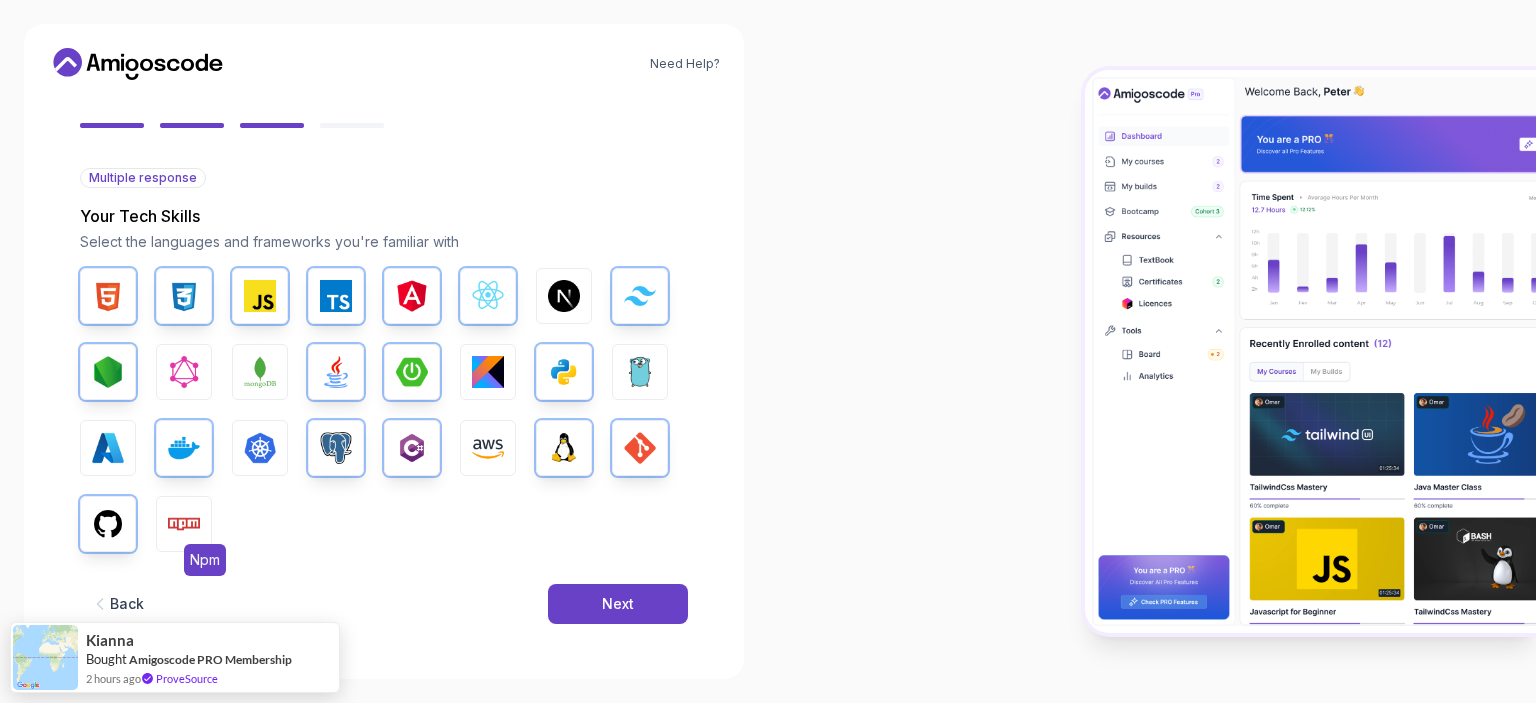 click at bounding box center [184, 524] 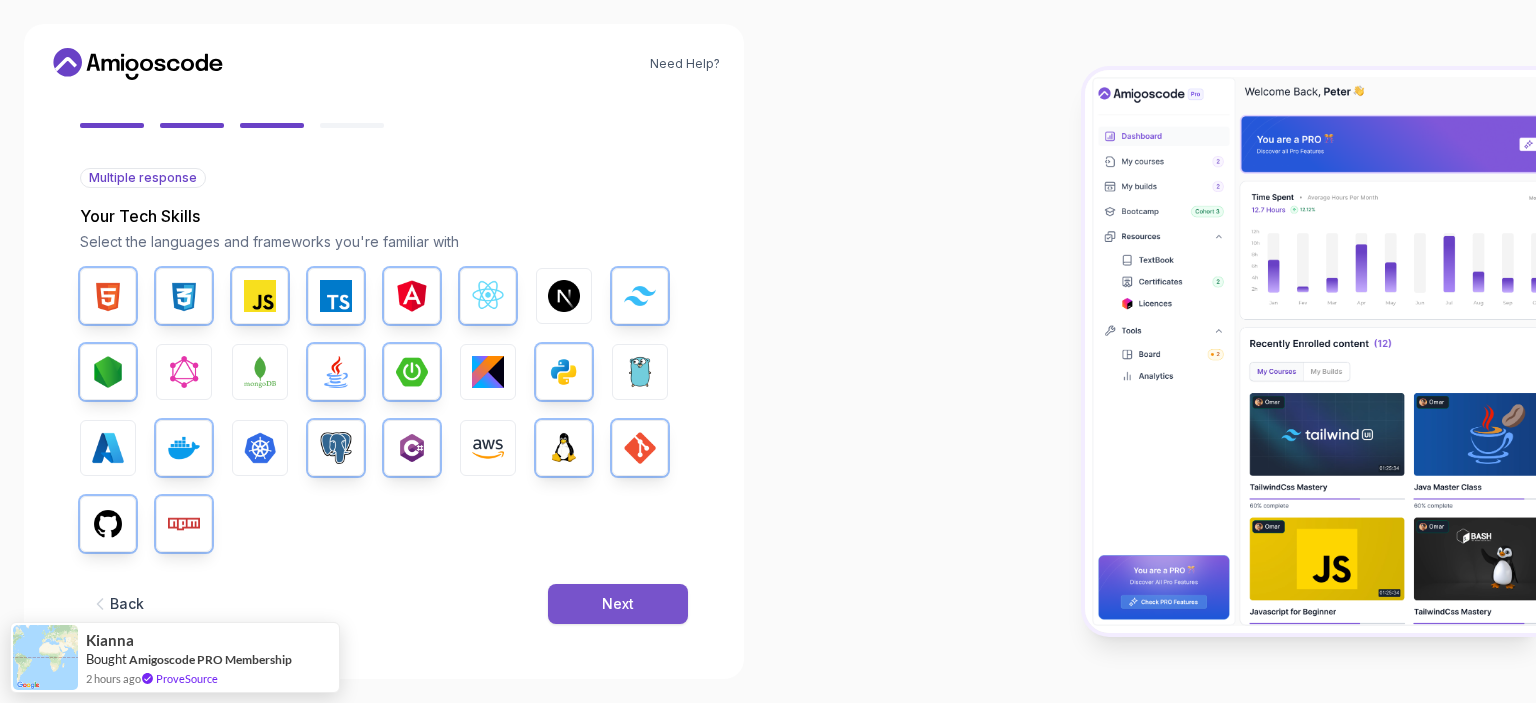 click on "Next" at bounding box center (618, 604) 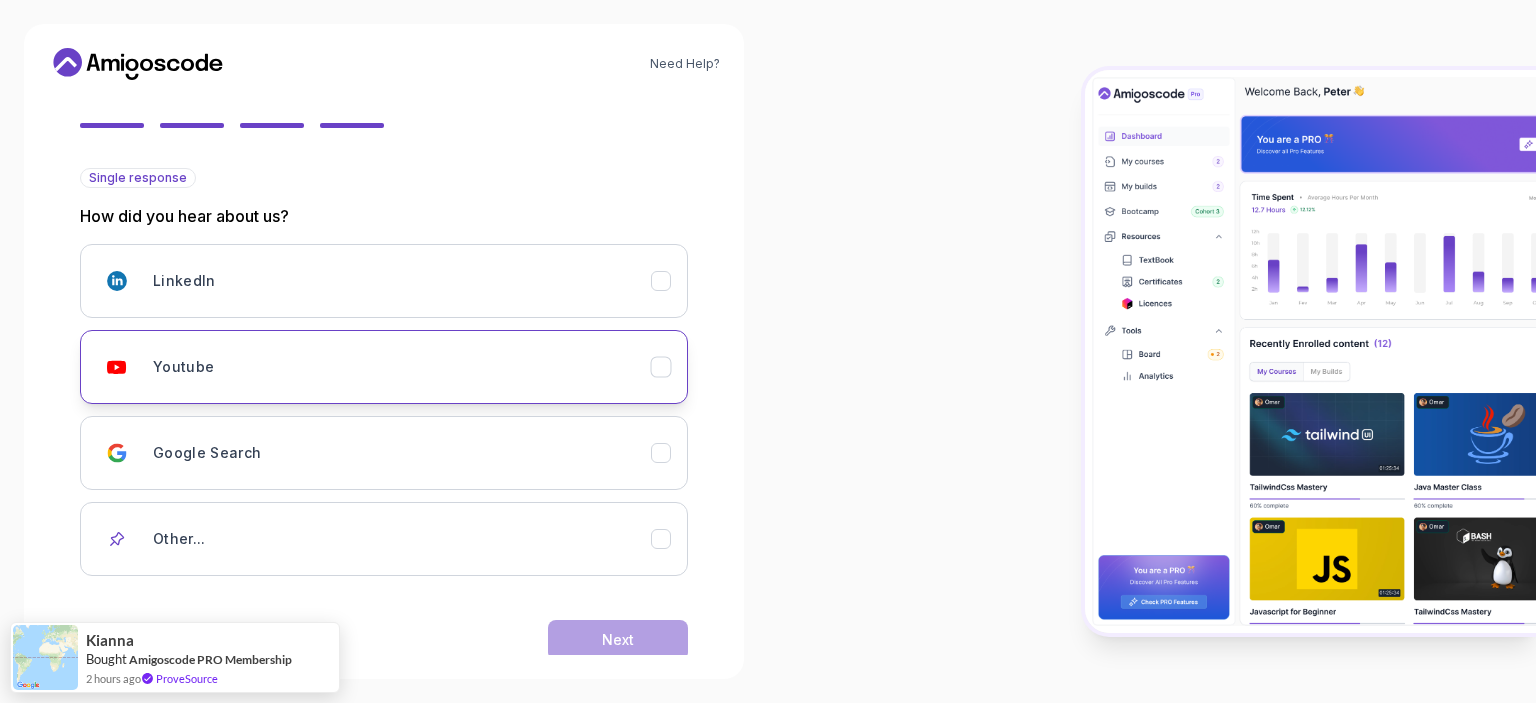 click on "Youtube" at bounding box center (402, 367) 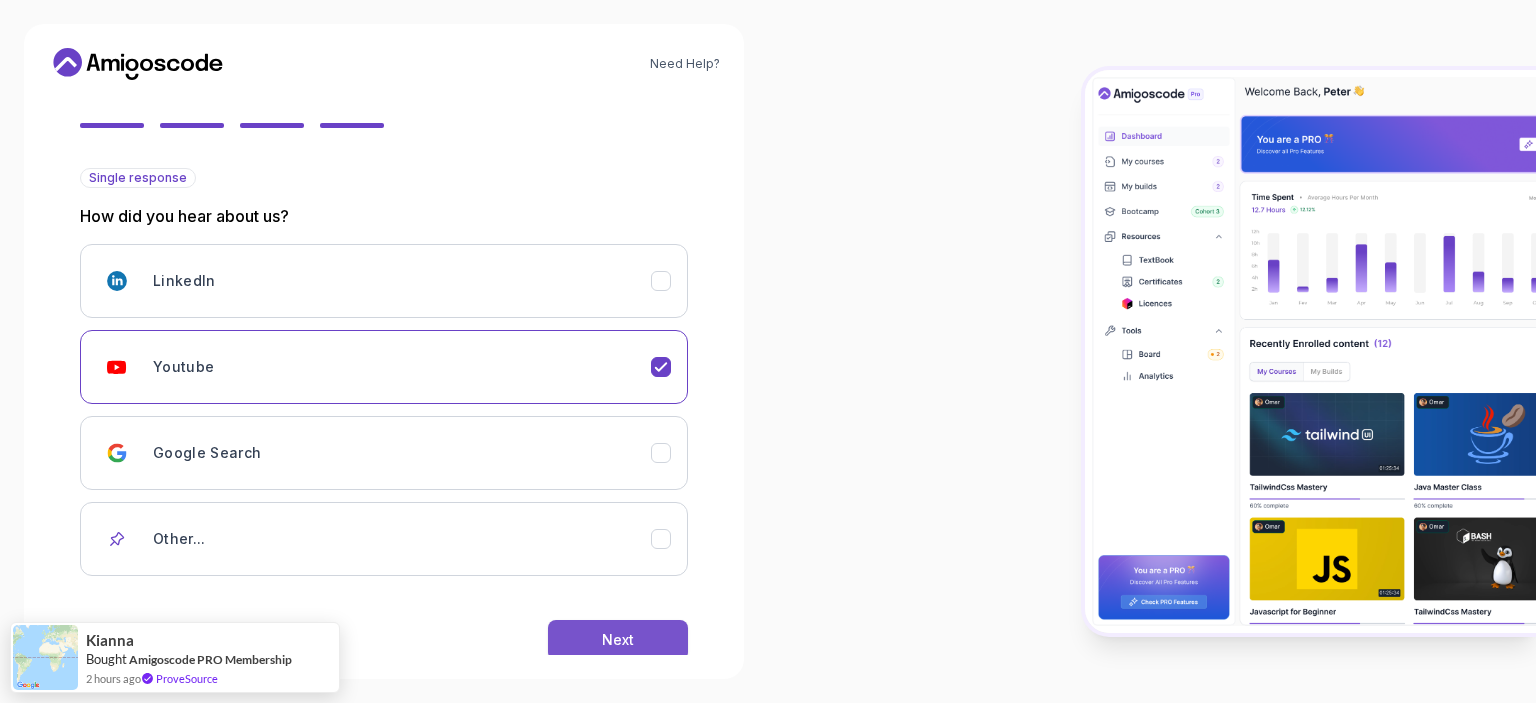 click on "Next" at bounding box center [618, 640] 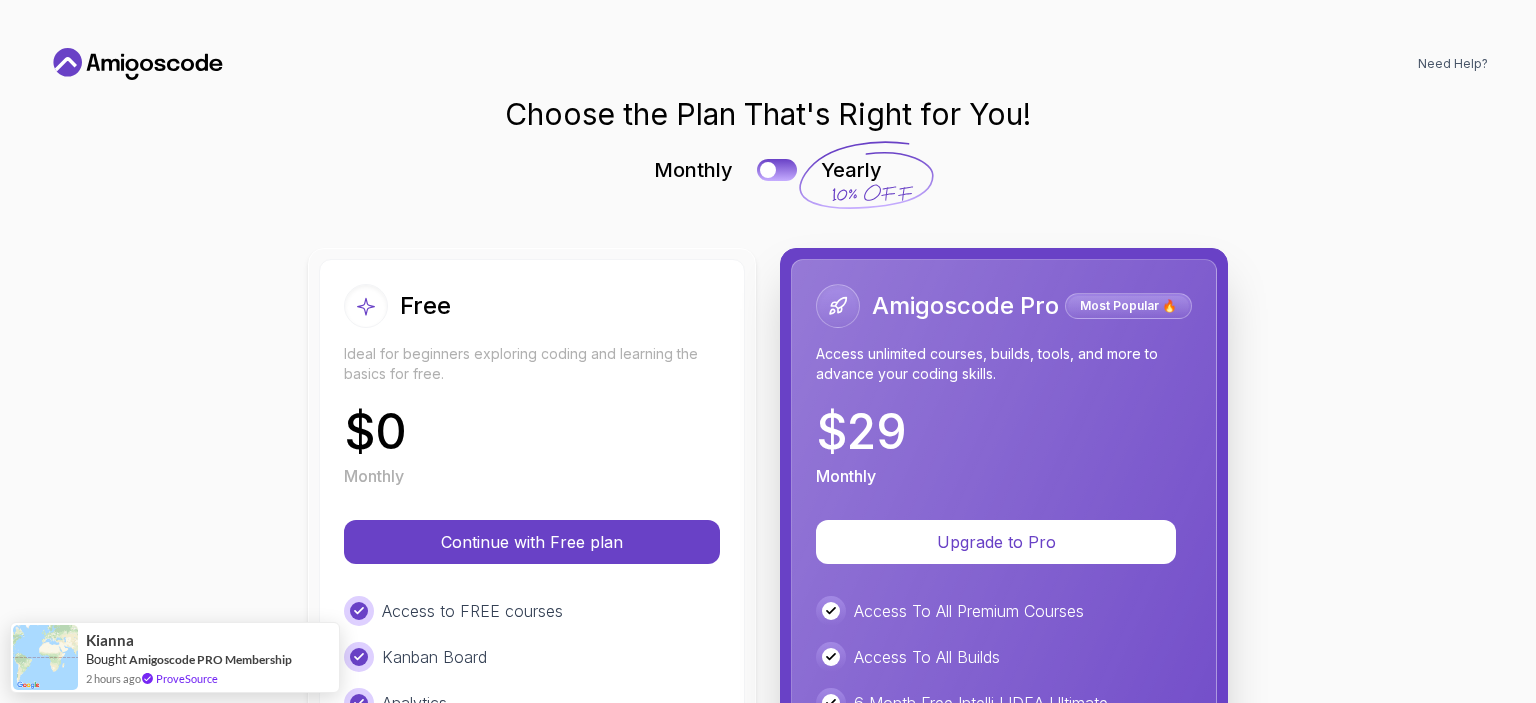 scroll, scrollTop: 0, scrollLeft: 0, axis: both 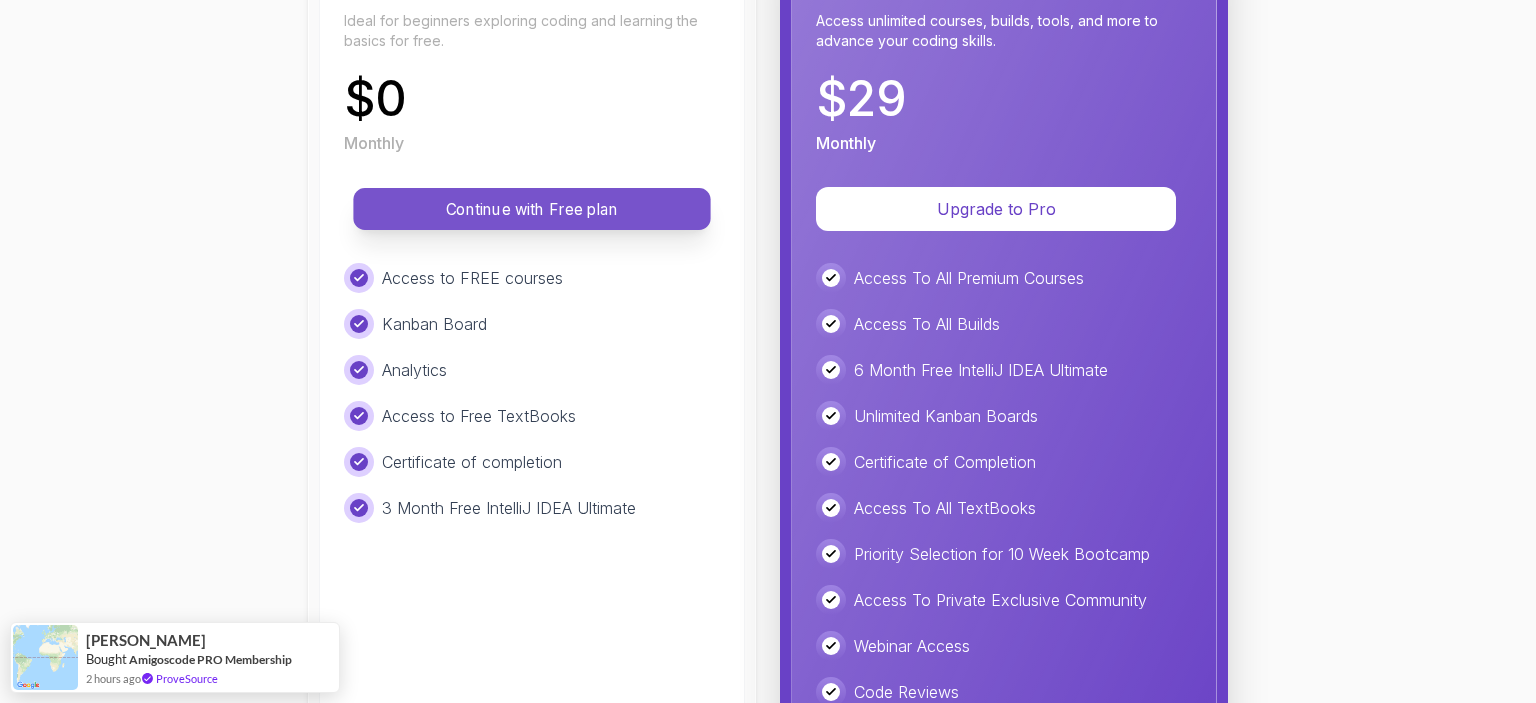 click on "Continue with Free plan" at bounding box center [532, 209] 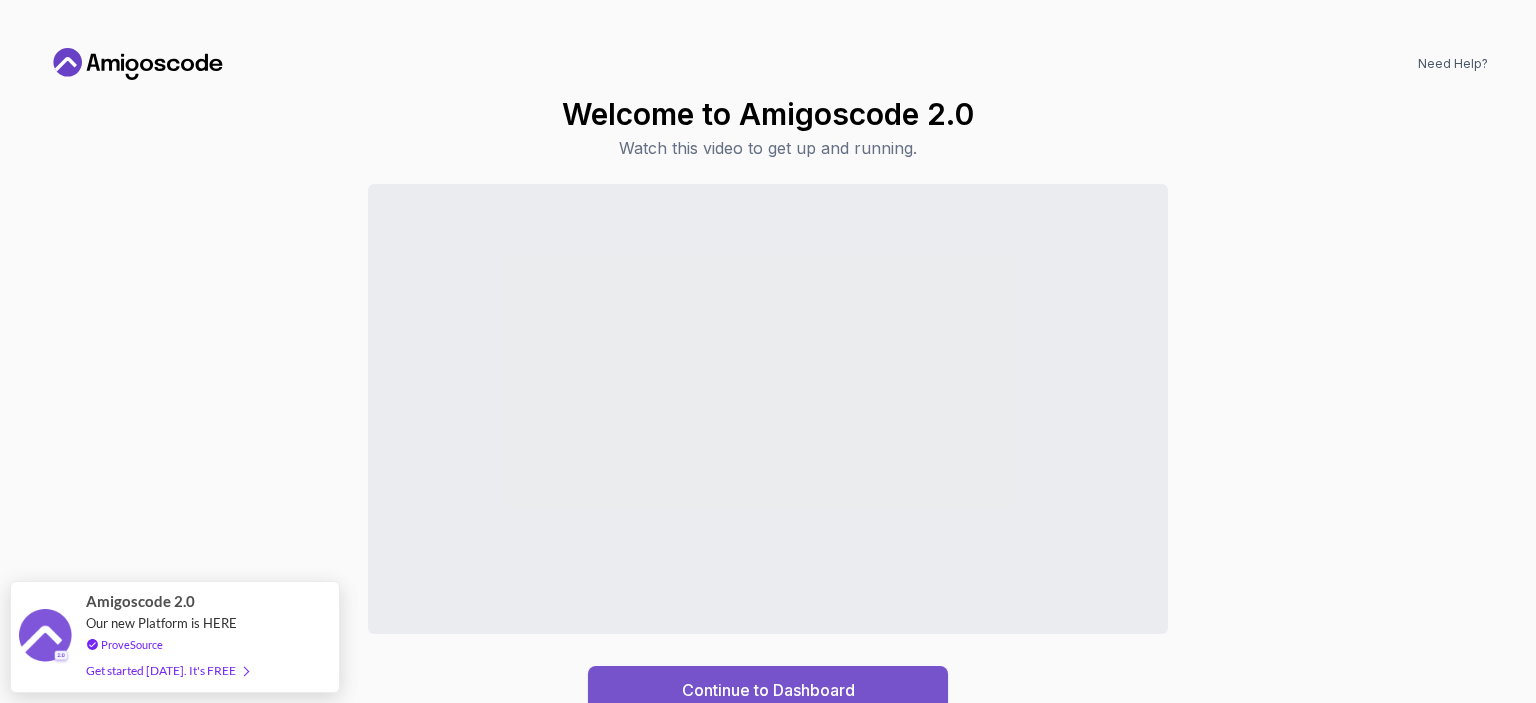 click on "Continue to Dashboard" at bounding box center [768, 690] 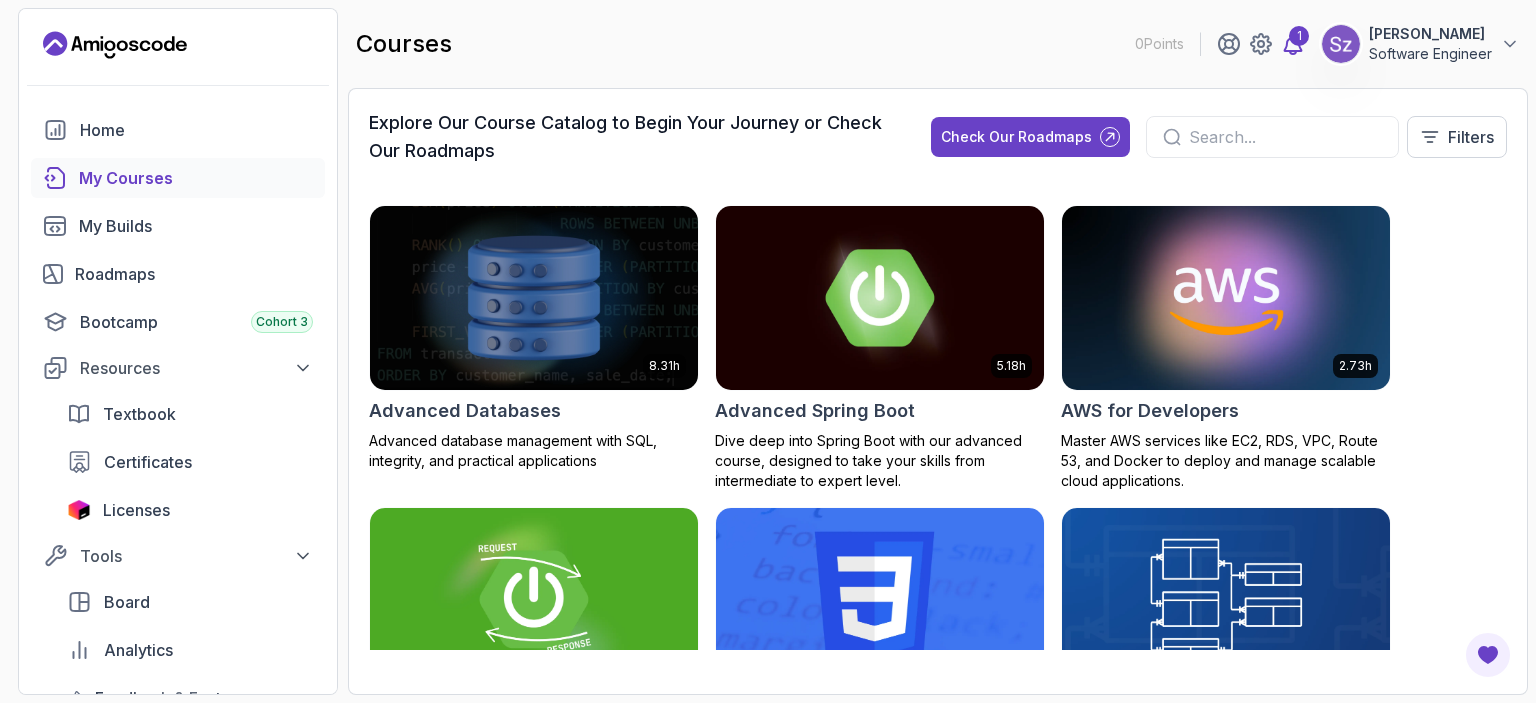 click 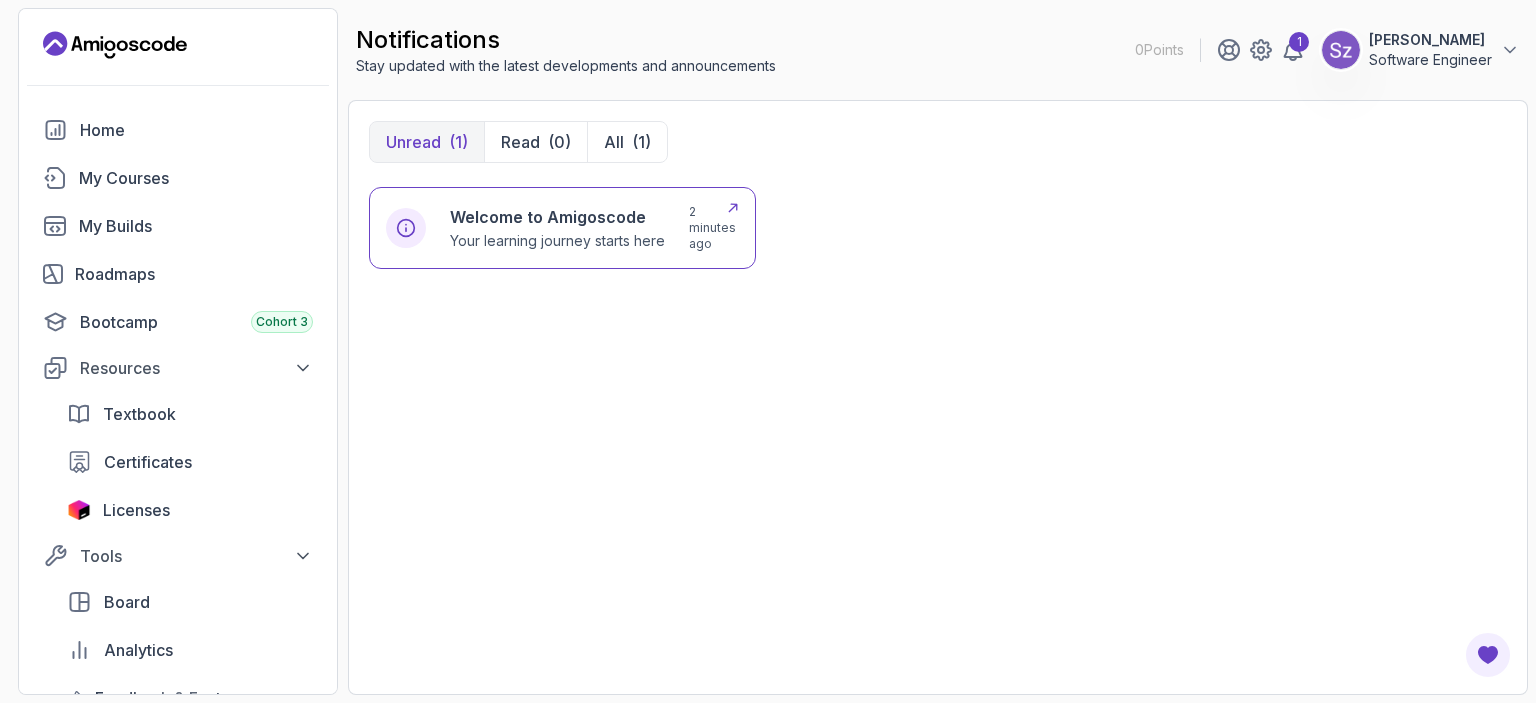 click on "Your learning journey starts here" at bounding box center [557, 241] 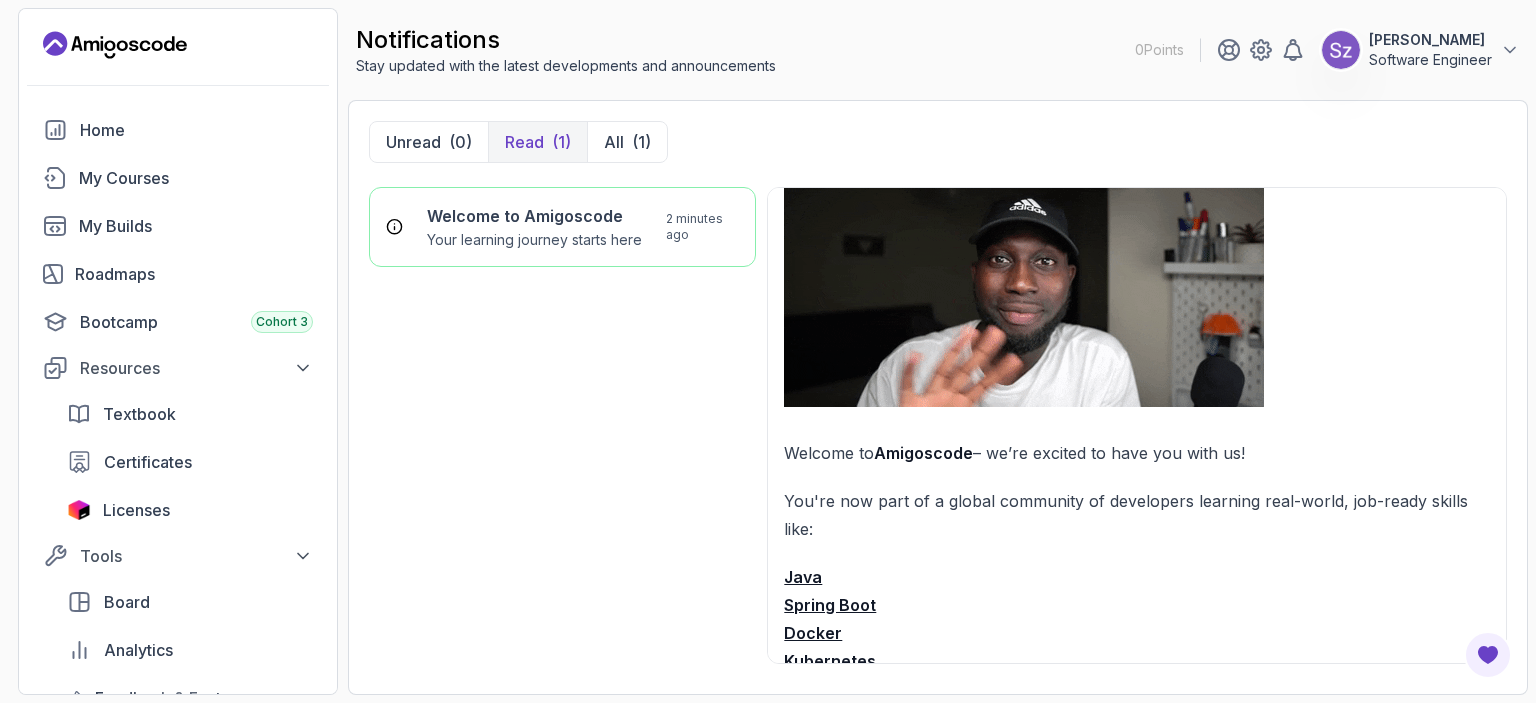 scroll, scrollTop: 266, scrollLeft: 0, axis: vertical 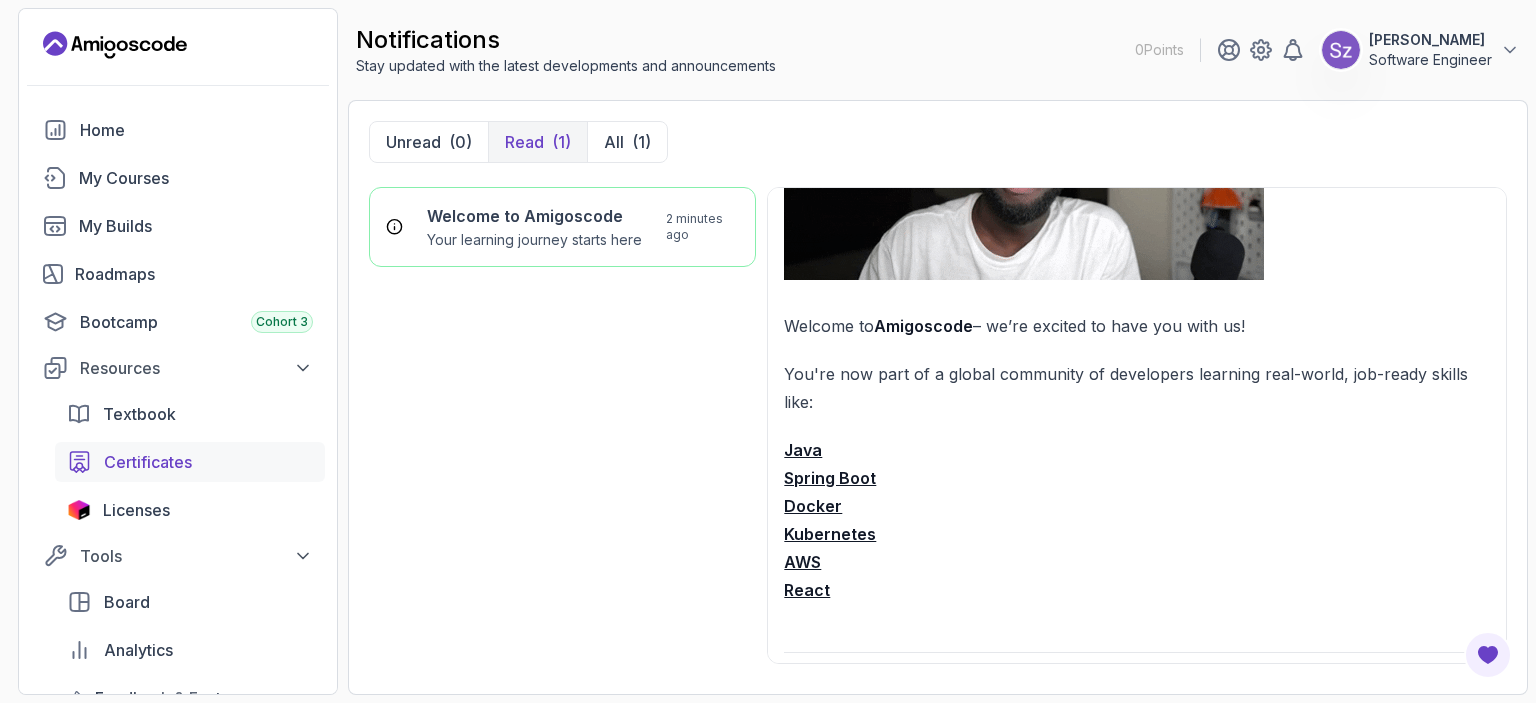 click on "Certificates" at bounding box center (148, 462) 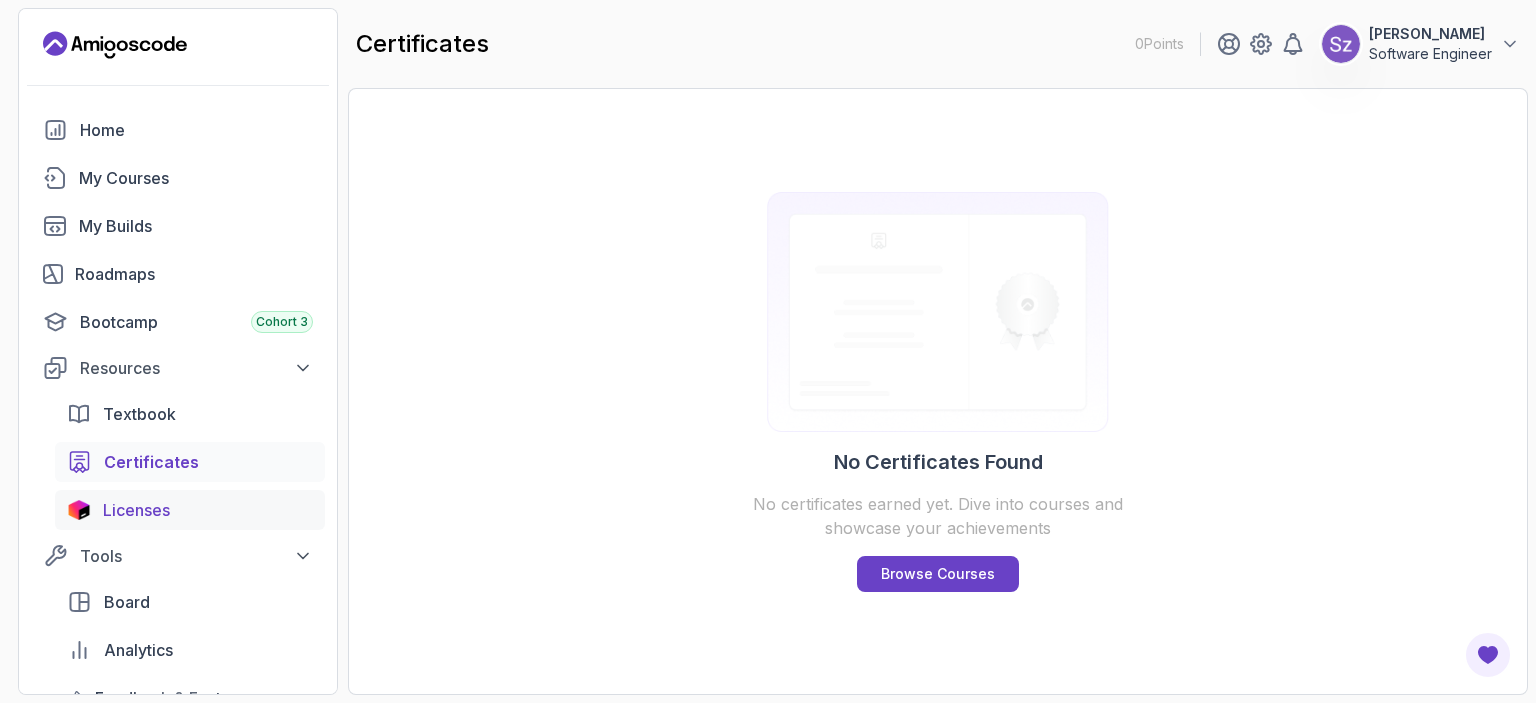 click on "Licenses" at bounding box center (136, 510) 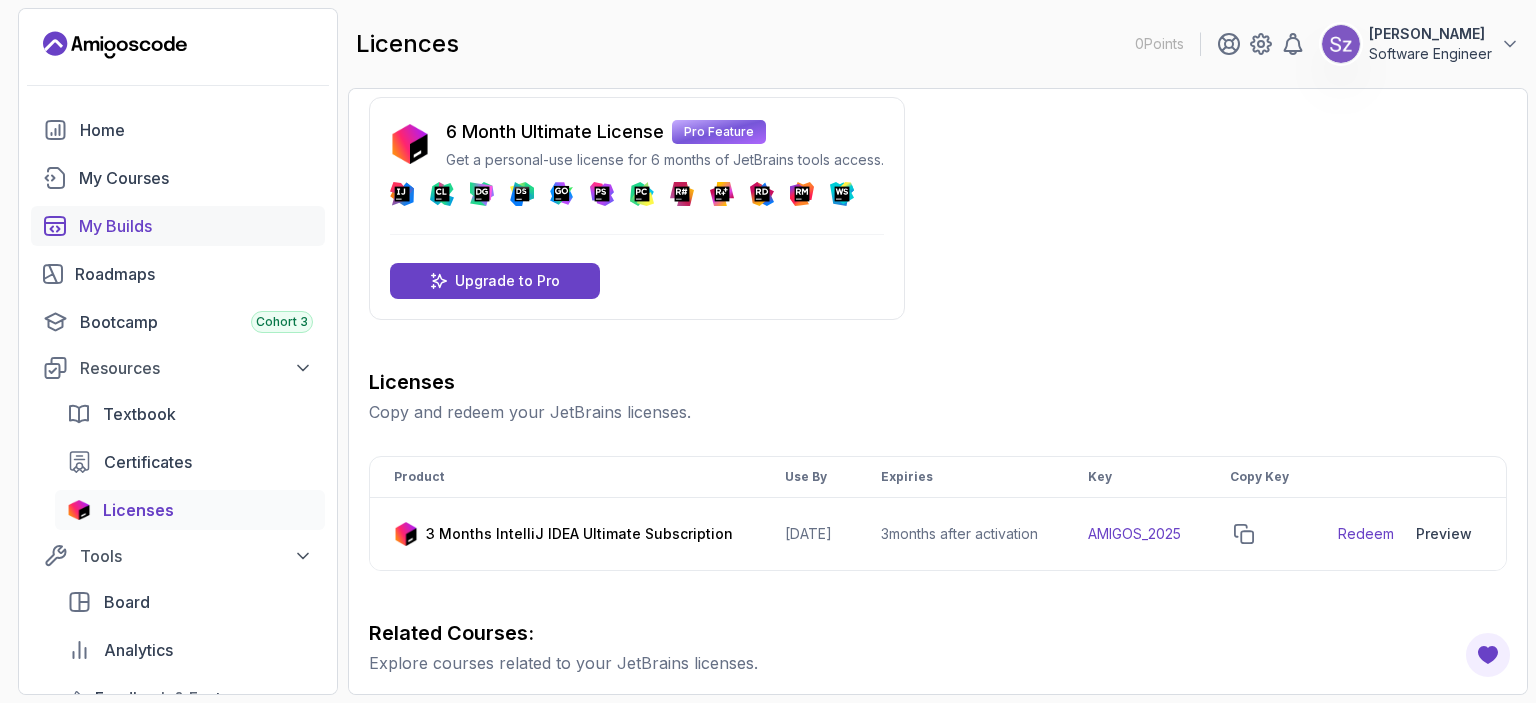 scroll, scrollTop: 0, scrollLeft: 0, axis: both 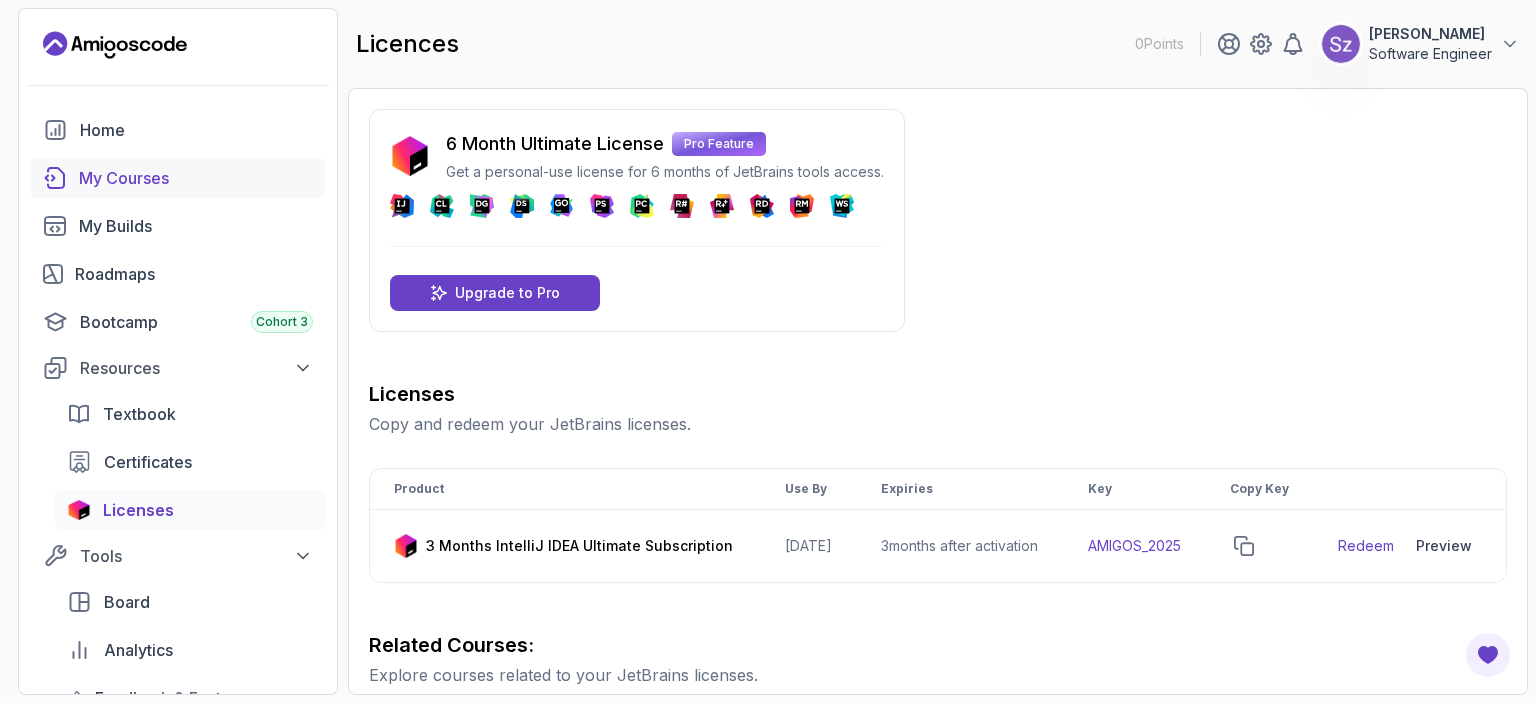 click on "My Courses" at bounding box center (196, 178) 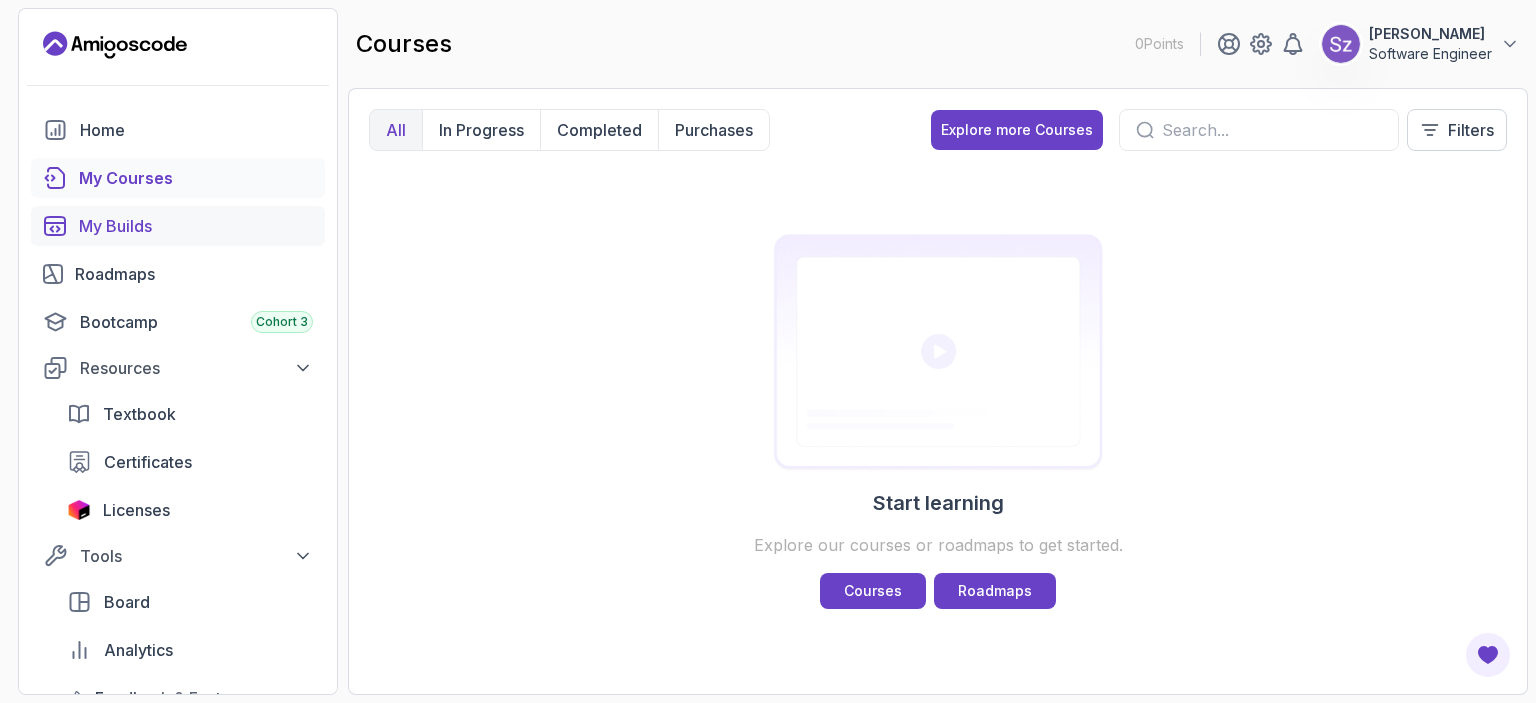 click on "My Builds" at bounding box center [196, 226] 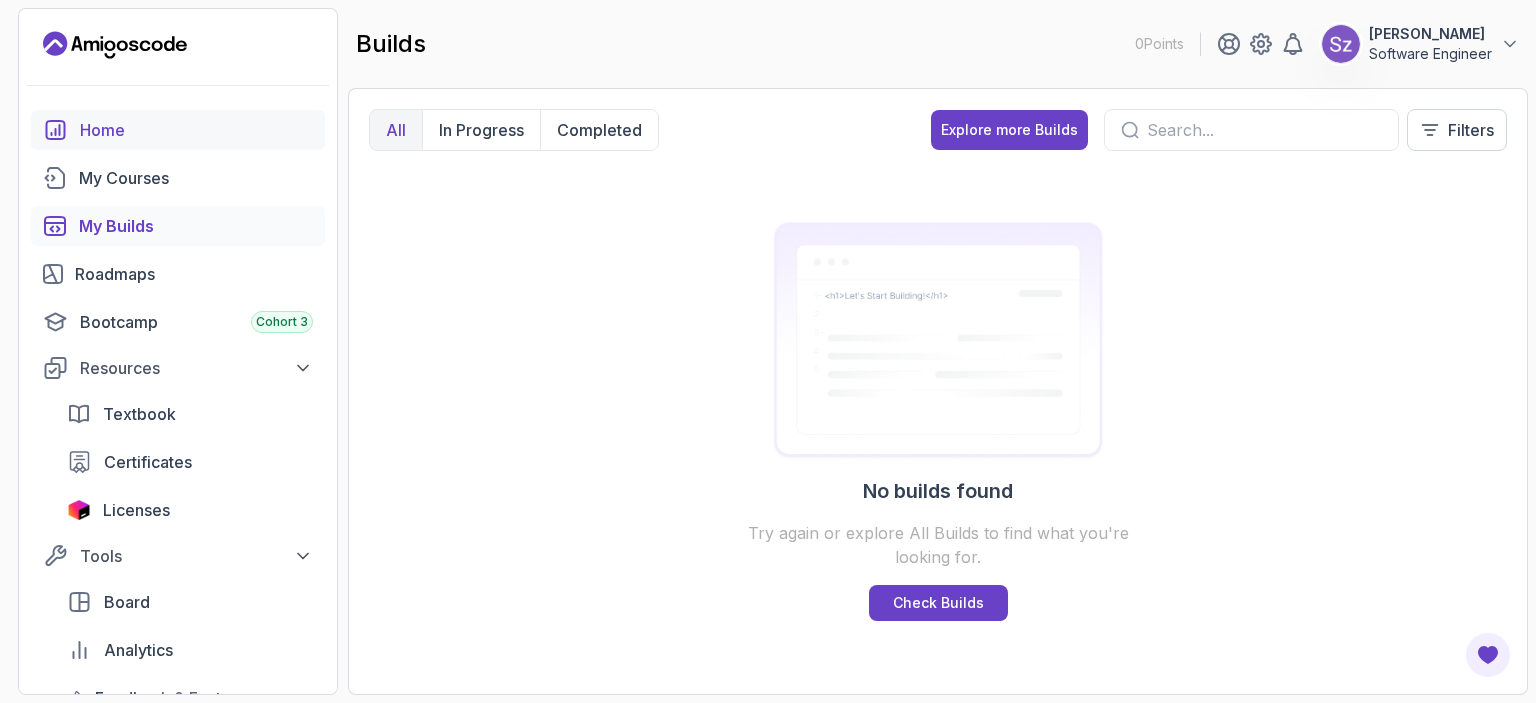 click on "Home" at bounding box center [196, 130] 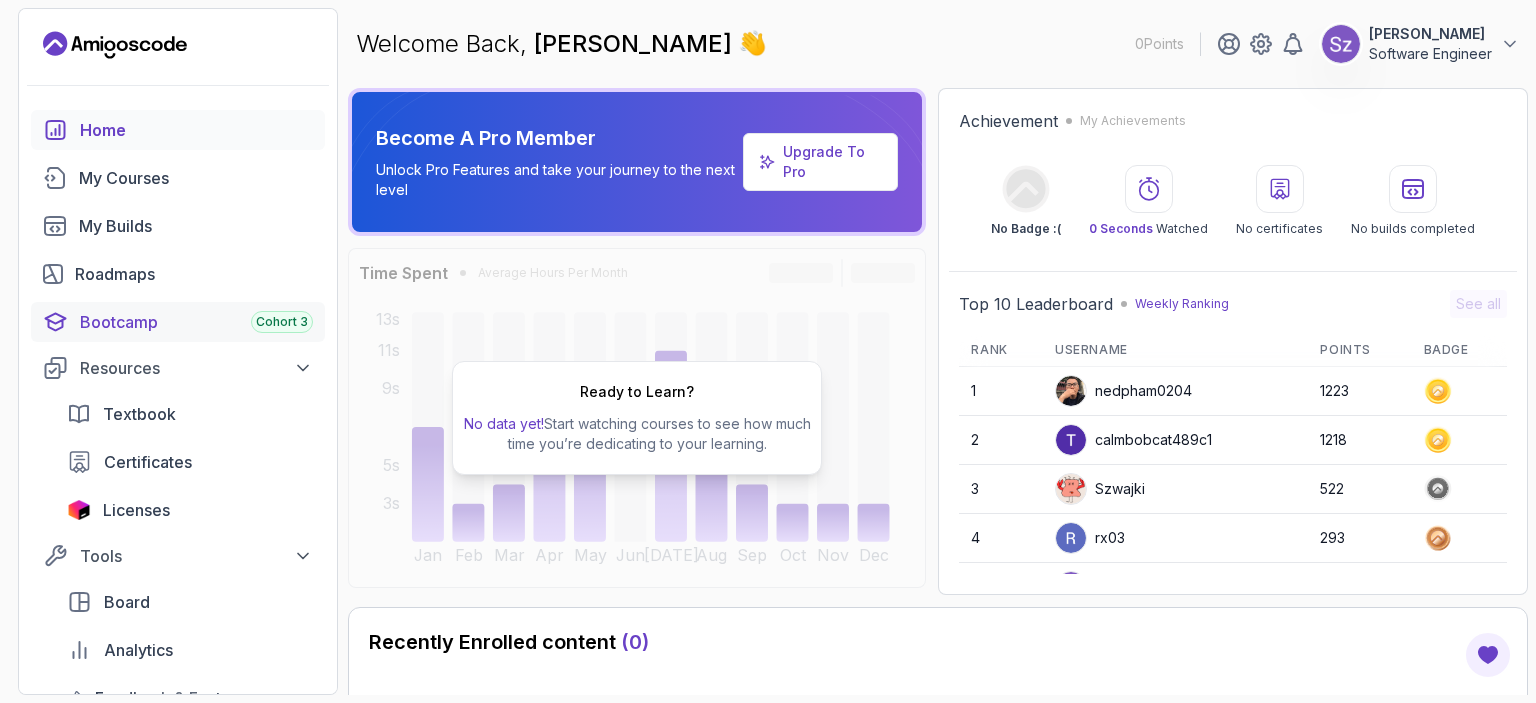 click on "Bootcamp Cohort 3" at bounding box center (196, 322) 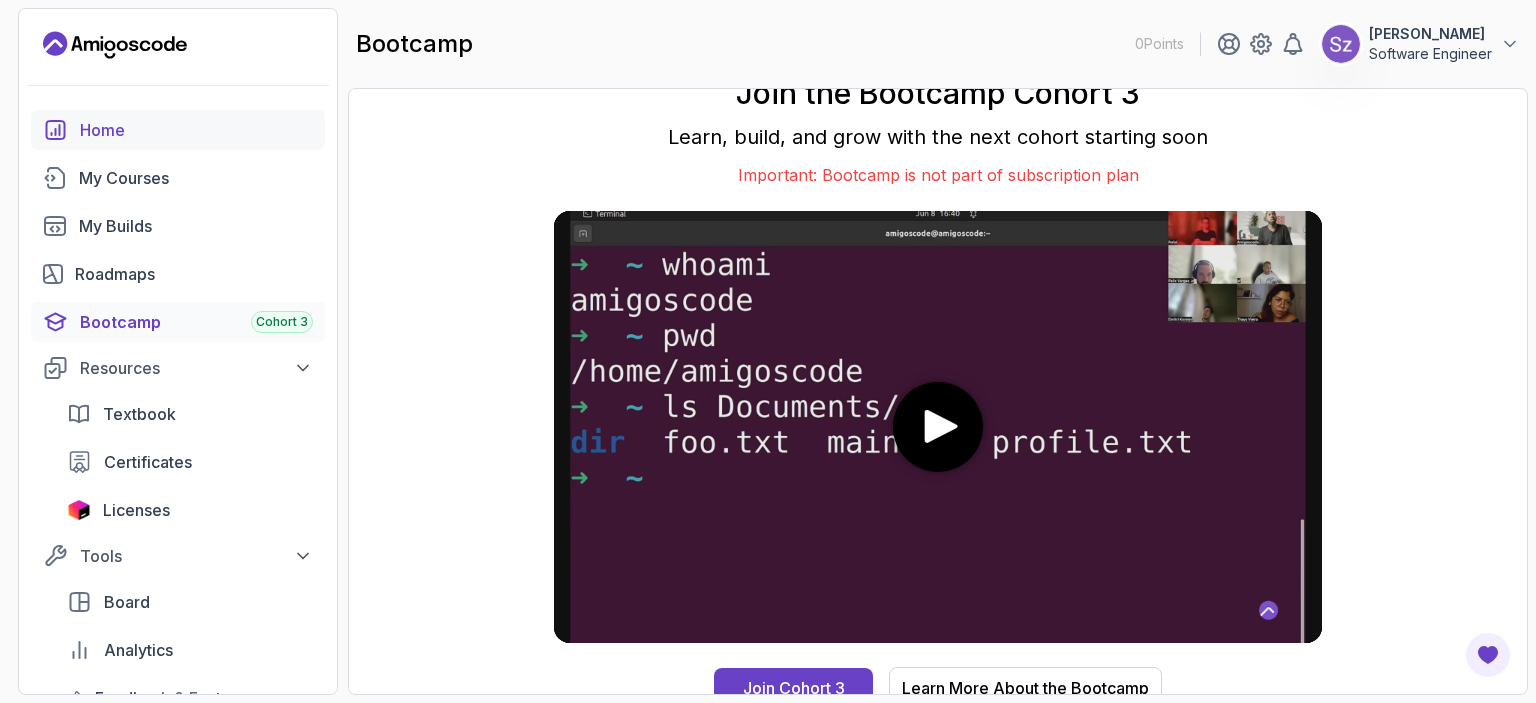 click on "Home" at bounding box center (196, 130) 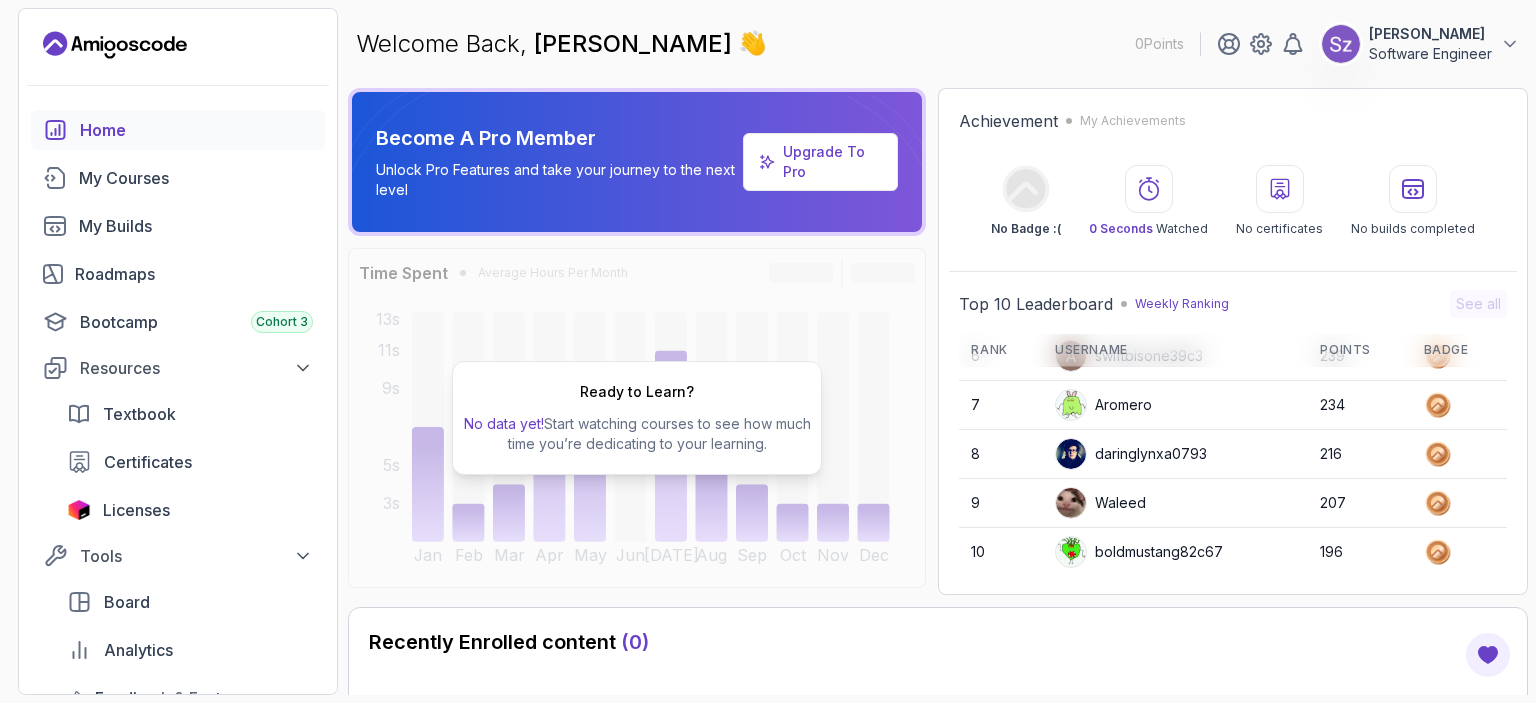 scroll, scrollTop: 0, scrollLeft: 0, axis: both 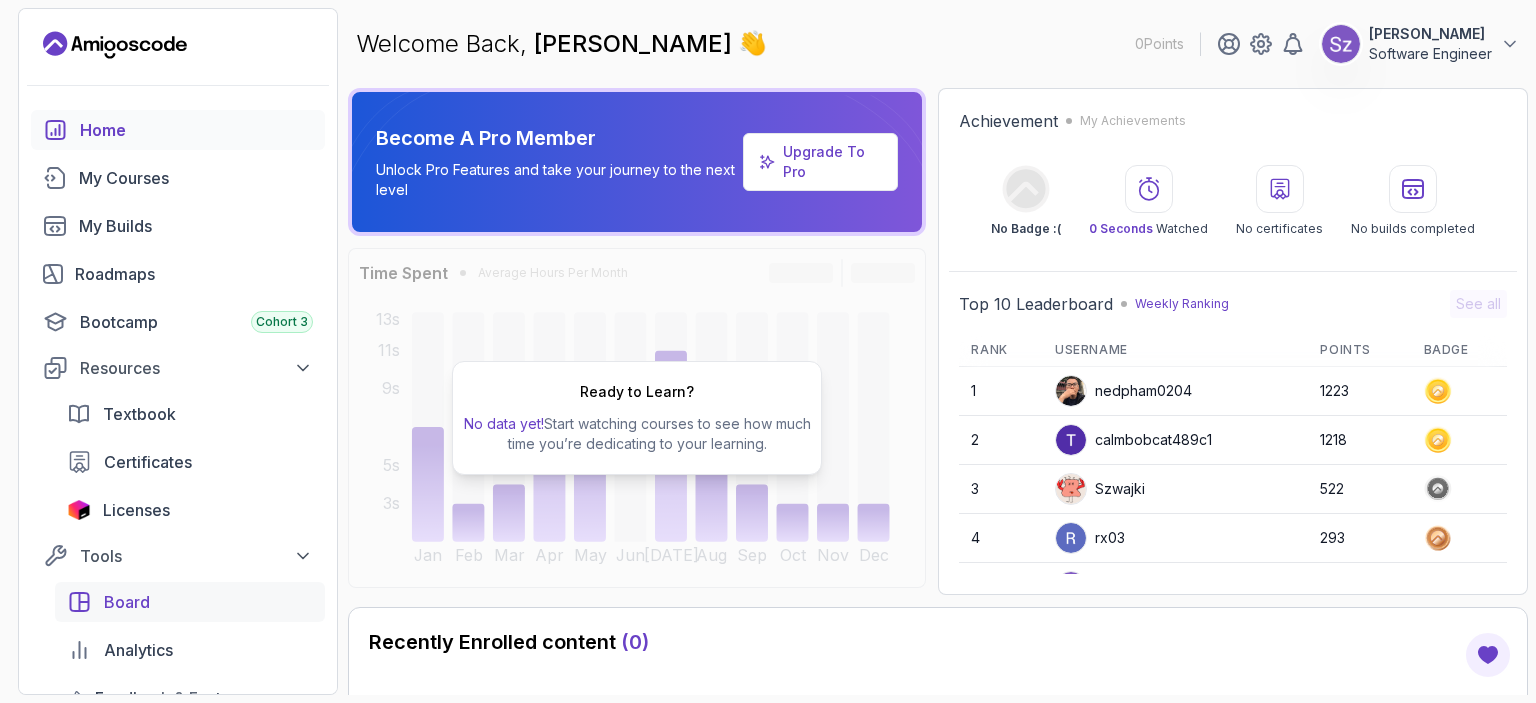 click on "Board" at bounding box center [127, 602] 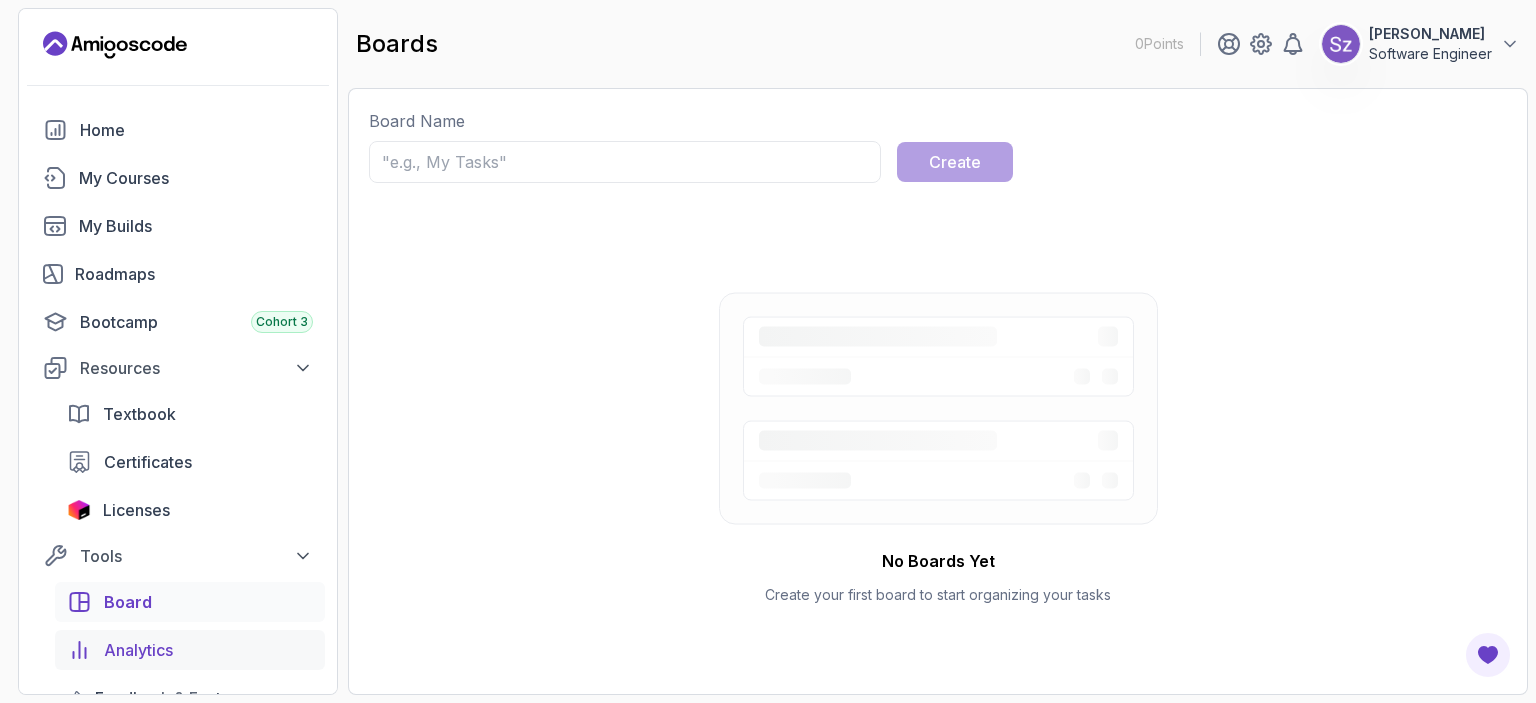 click on "Analytics" at bounding box center [208, 650] 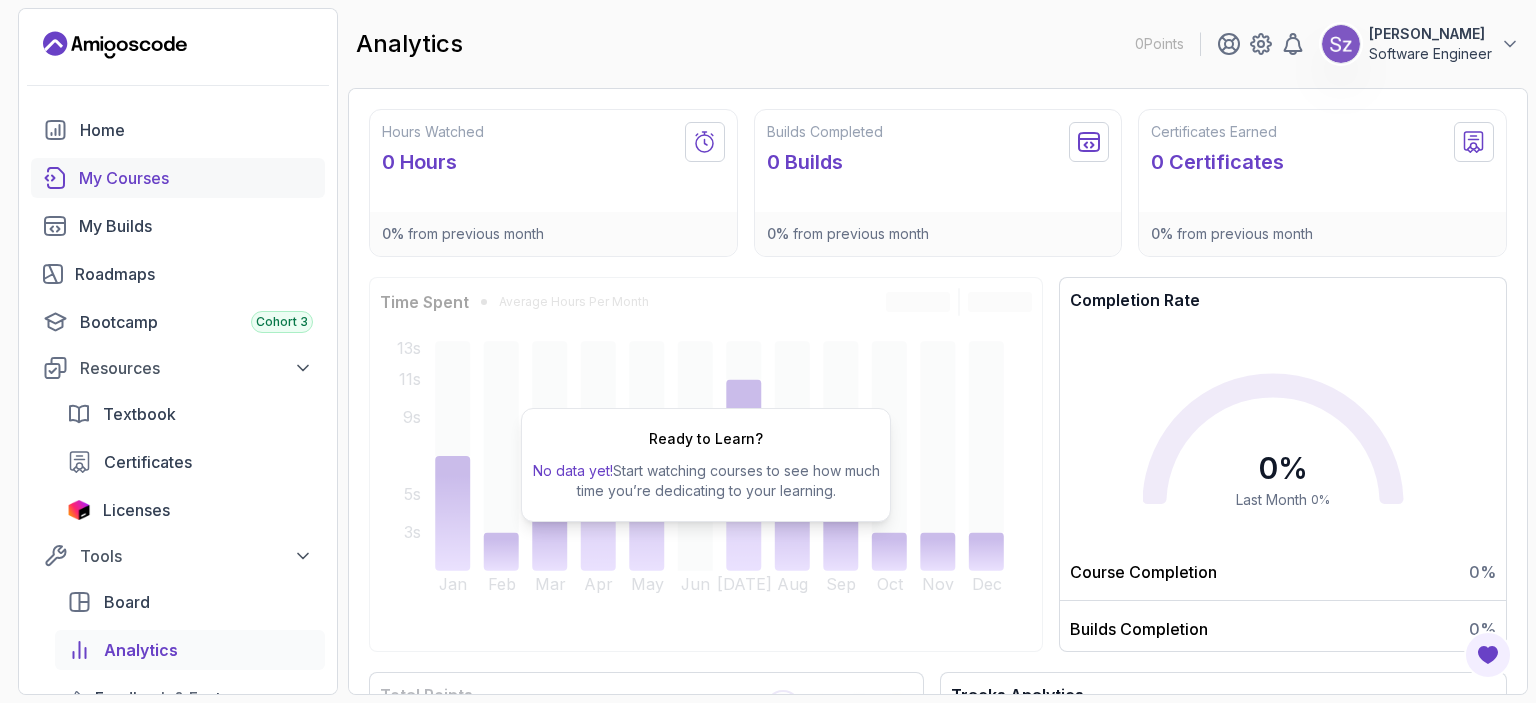 click on "My Courses" at bounding box center (196, 178) 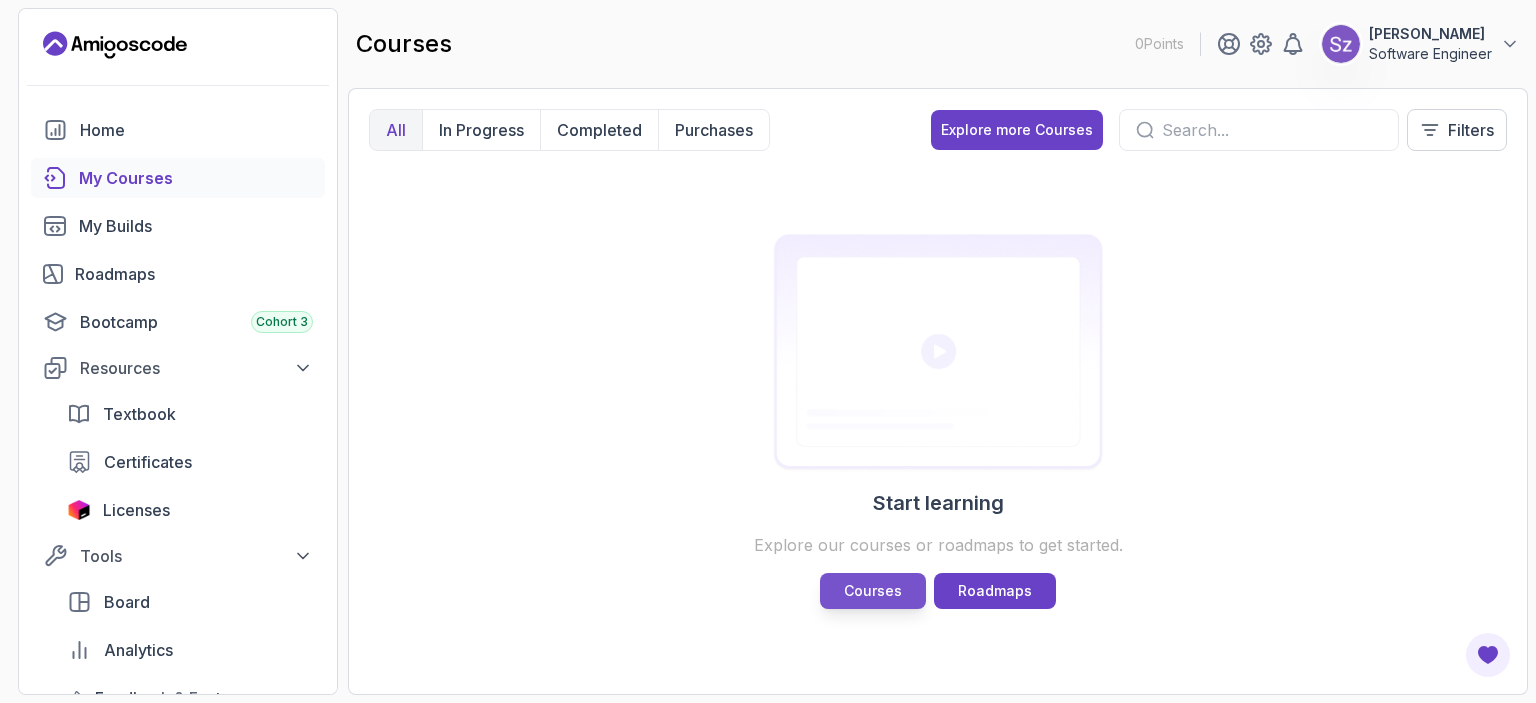 click on "Courses" at bounding box center (873, 591) 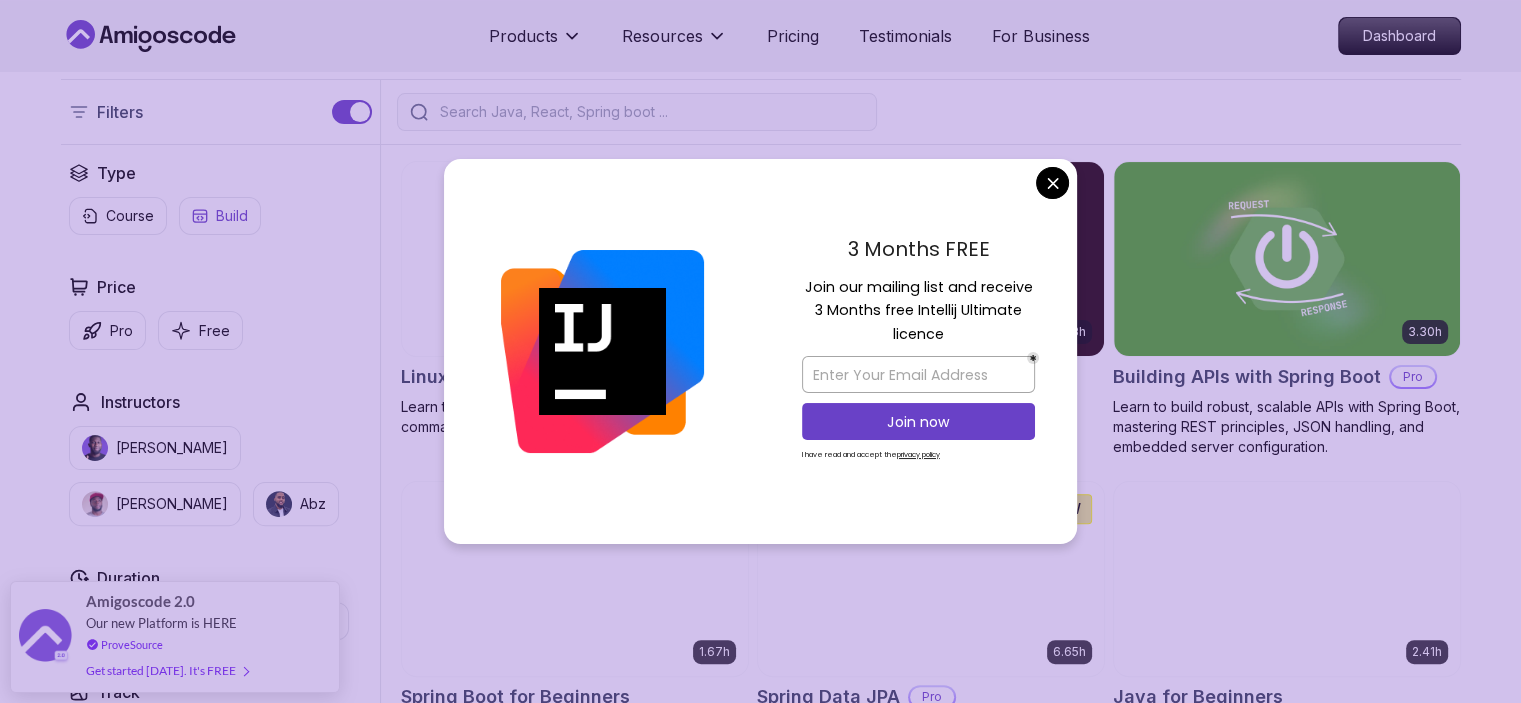 scroll, scrollTop: 466, scrollLeft: 0, axis: vertical 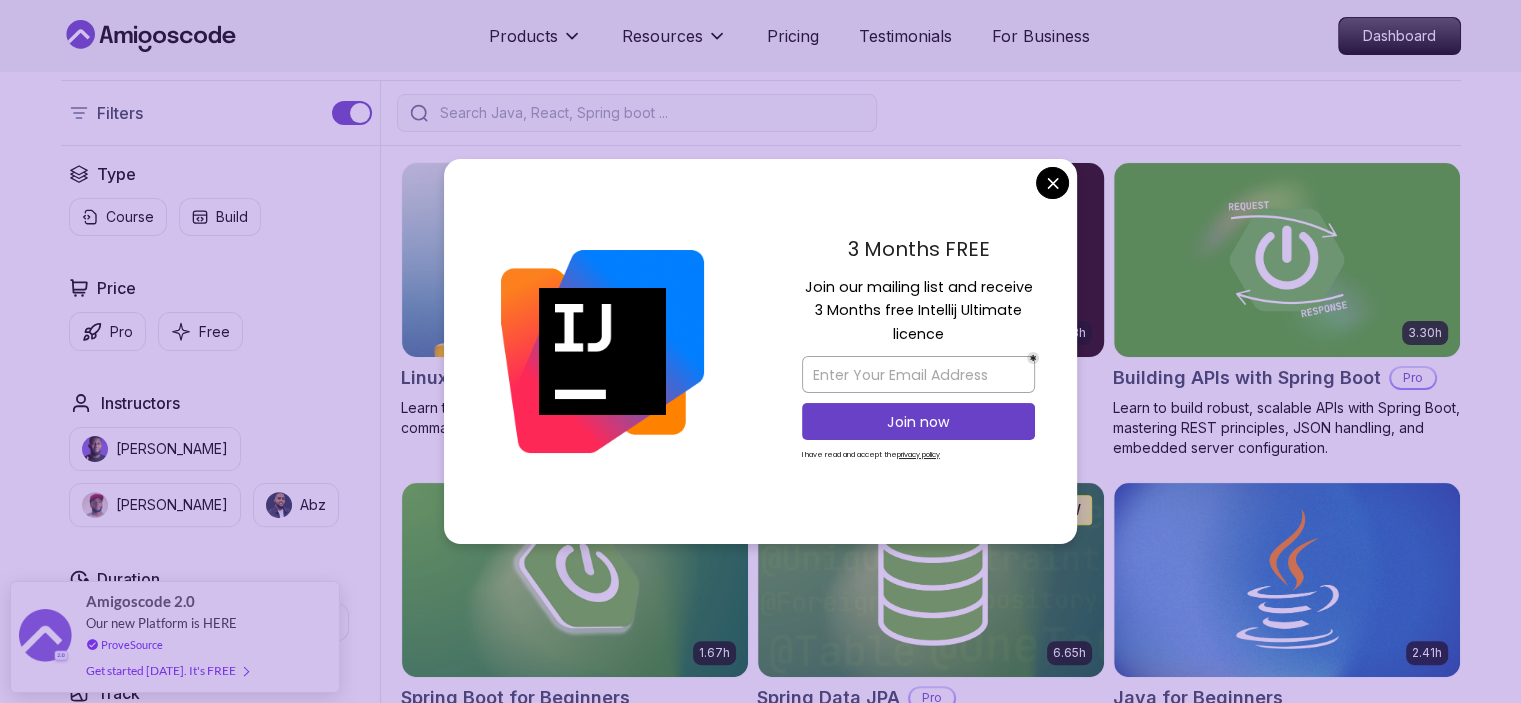 click on "Products Resources Pricing Testimonials For Business Dashboard Products Resources Pricing Testimonials For Business Dashboard All Courses Learn Java, Spring Boot, DevOps & More with Amigoscode Premium Courses Master in-demand skills like Java, Spring Boot, DevOps, React, and more through hands-on, expert-led courses. Advance your software development career with real-world projects and practical learning. Filters Filters Type Course Build Price Pro Free Instructors Nelson Djalo Richard Abz Duration 0-1 Hour 1-3 Hours +3 Hours Track Front End Back End Dev Ops Full Stack Level Junior Mid-level Senior 6.00h Linux Fundamentals Pro Learn the fundamentals of Linux and how to use the command line 5.18h Advanced Spring Boot Pro Dive deep into Spring Boot with our advanced course, designed to take your skills from intermediate to expert level. 3.30h Building APIs with Spring Boot Pro Learn to build robust, scalable APIs with Spring Boot, mastering REST principles, JSON handling, and embedded server configuration. NEW" at bounding box center (760, 4459) 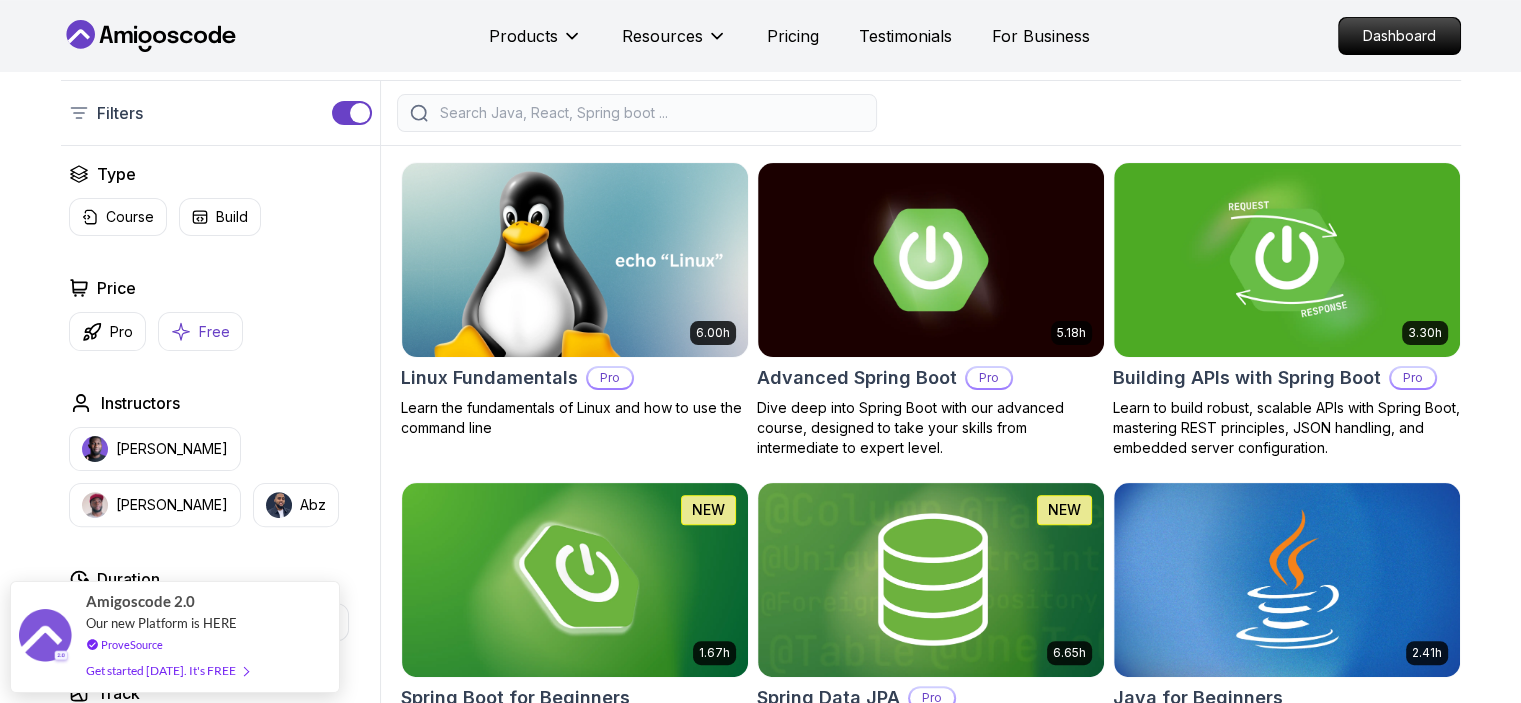 click on "Free" at bounding box center [214, 332] 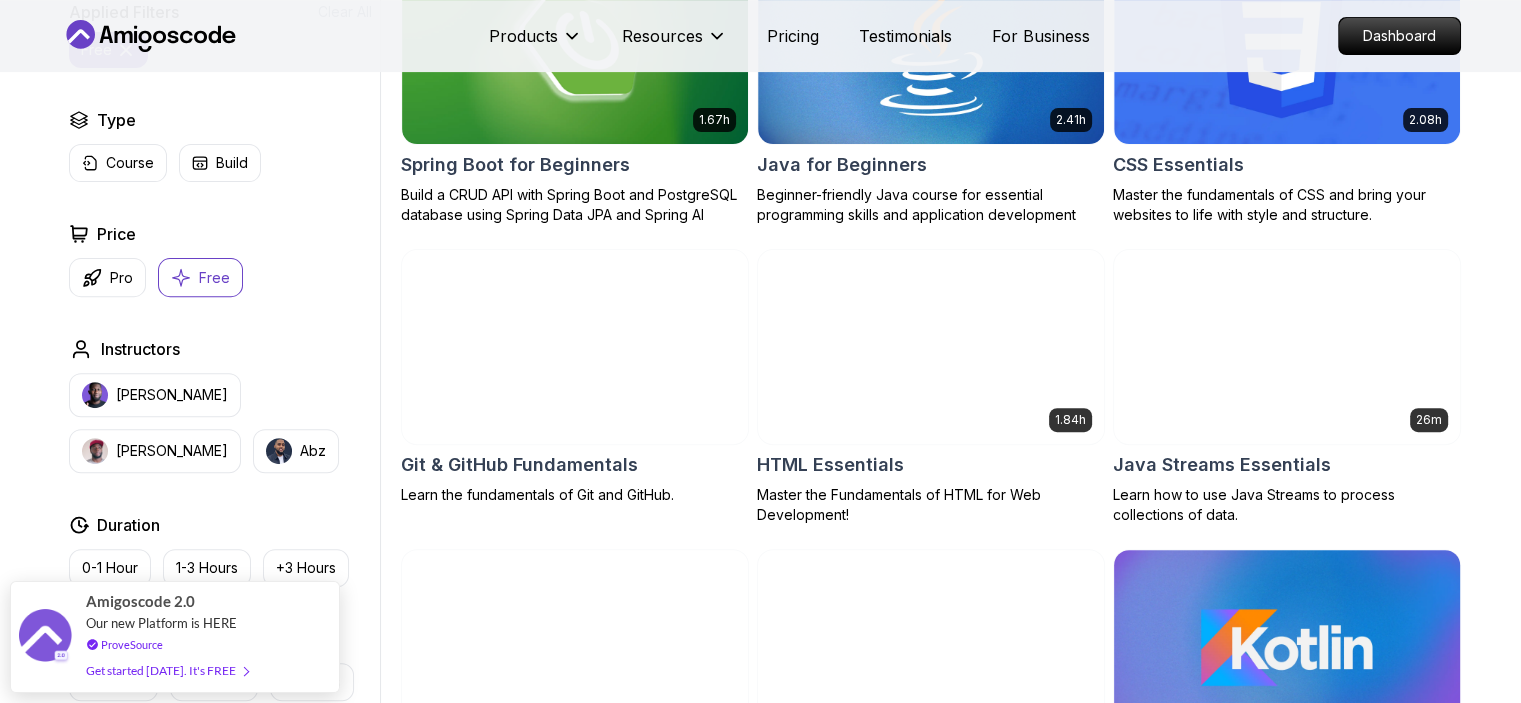 scroll, scrollTop: 666, scrollLeft: 0, axis: vertical 